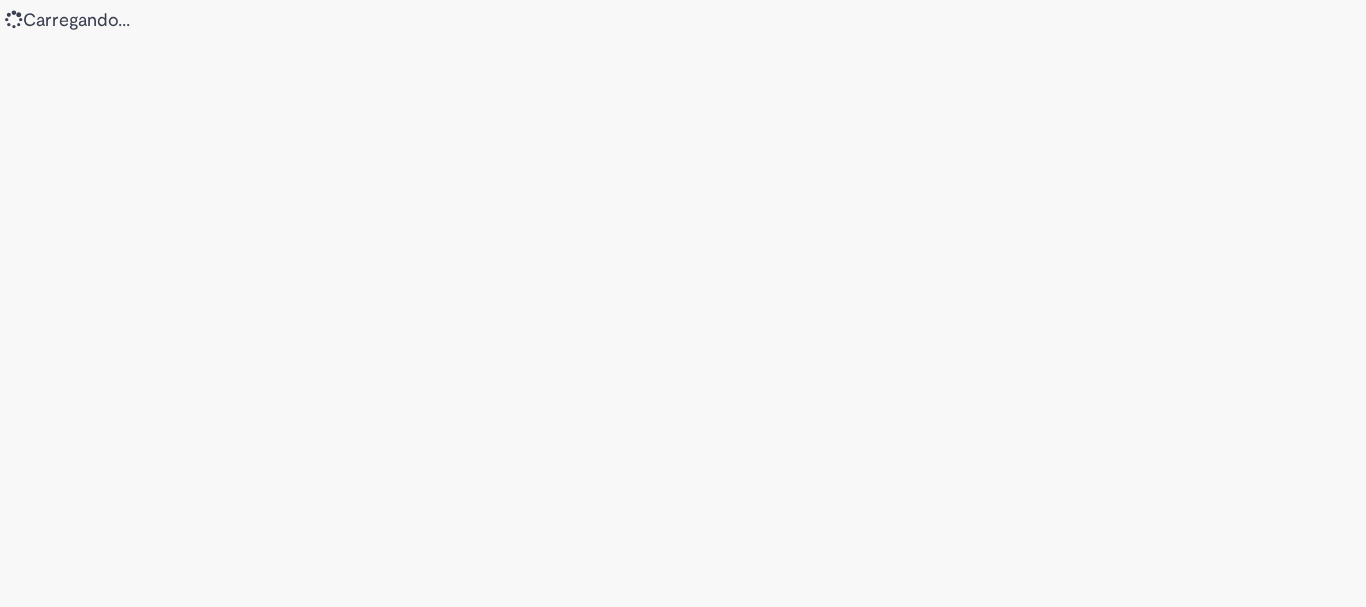 scroll, scrollTop: 0, scrollLeft: 0, axis: both 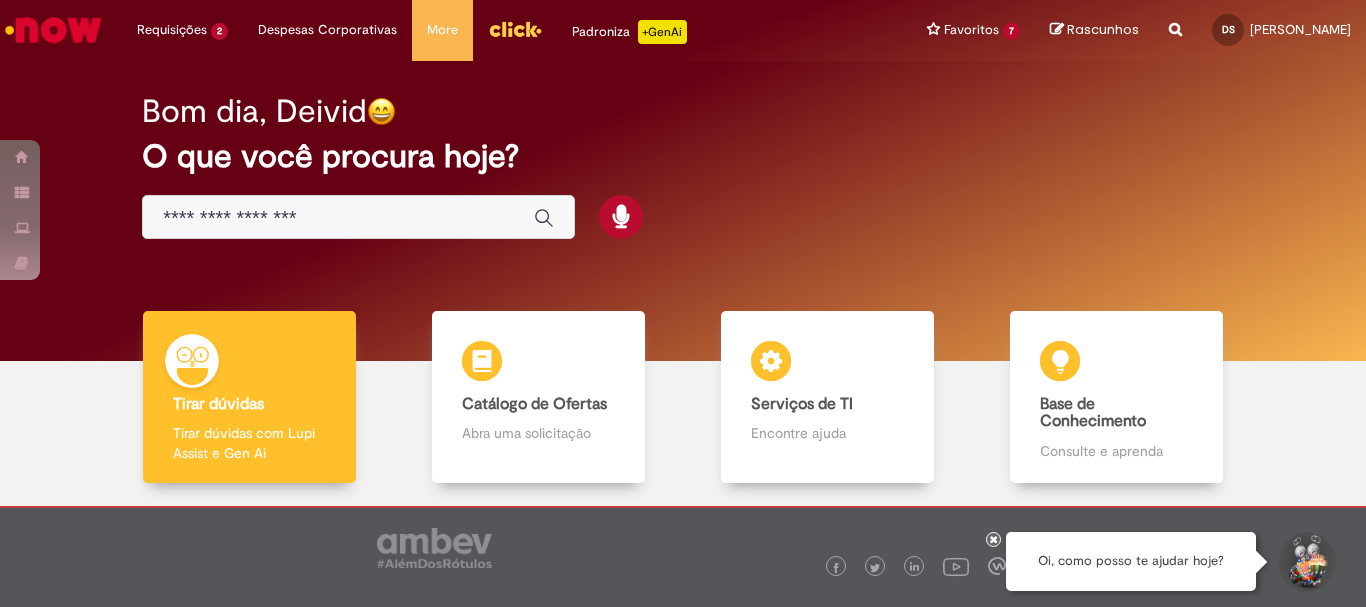 click at bounding box center [358, 217] 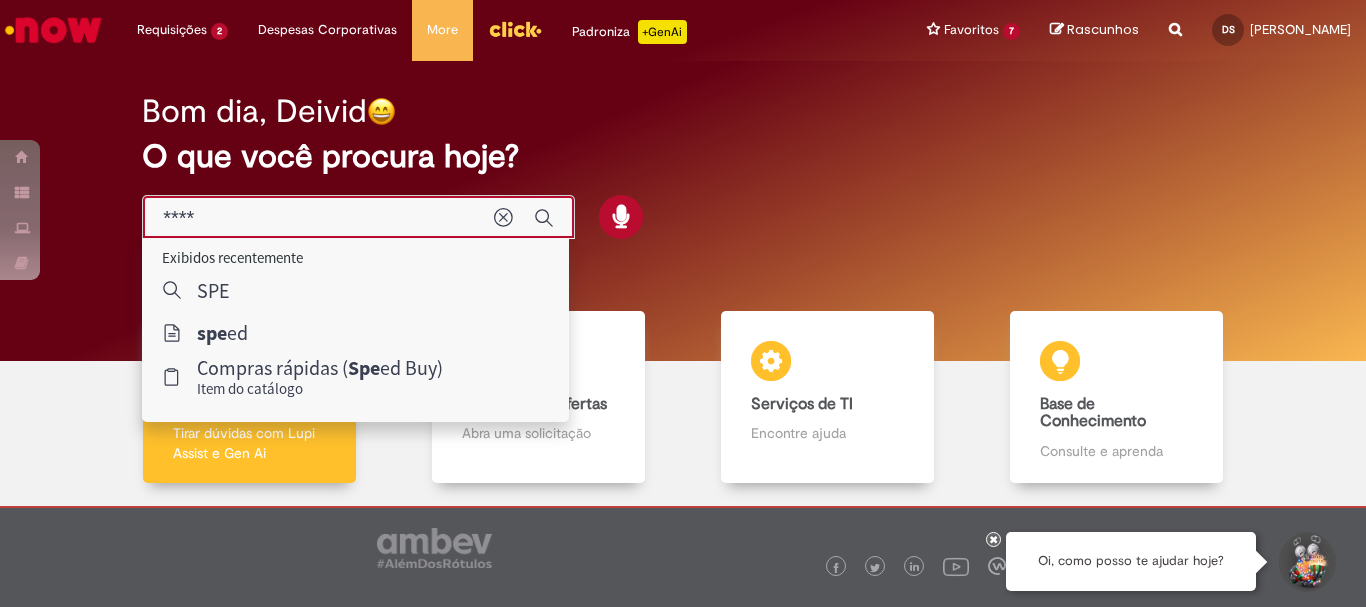 type on "*****" 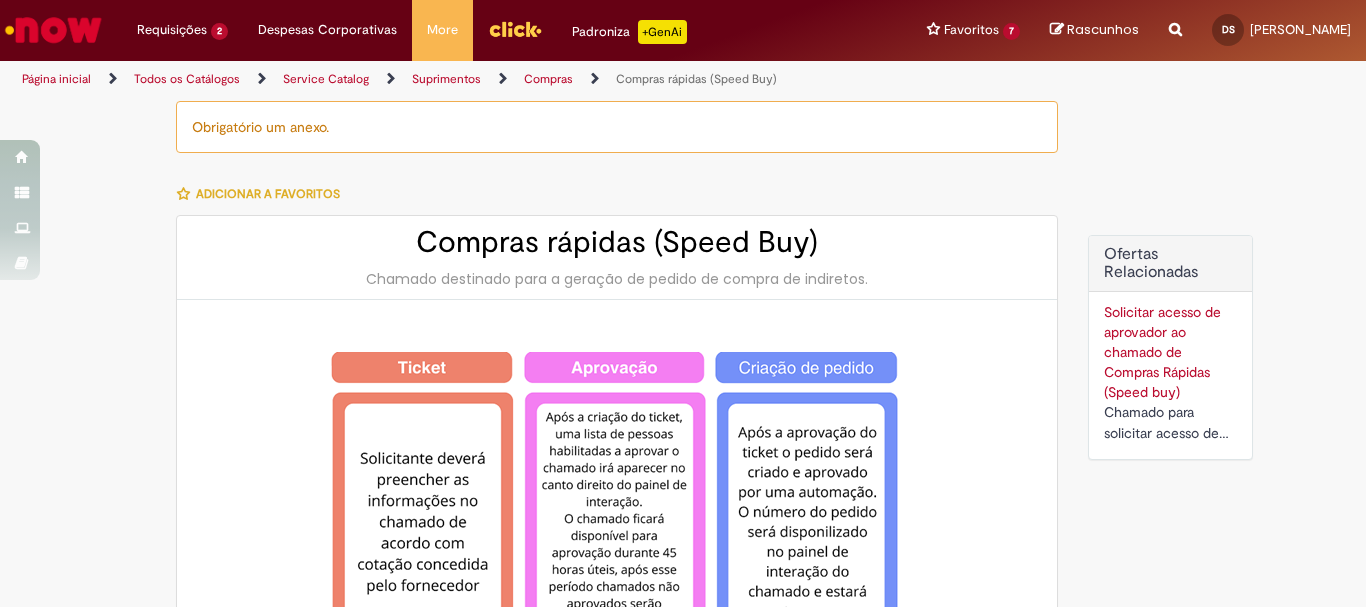 type on "********" 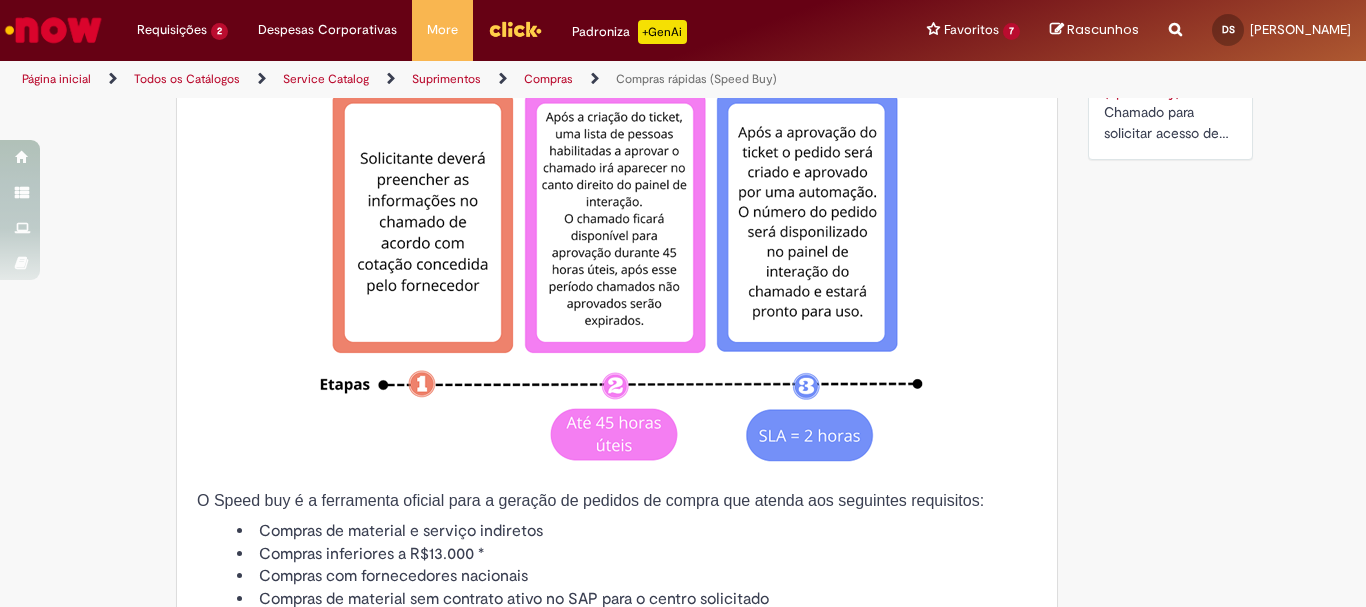 type on "**********" 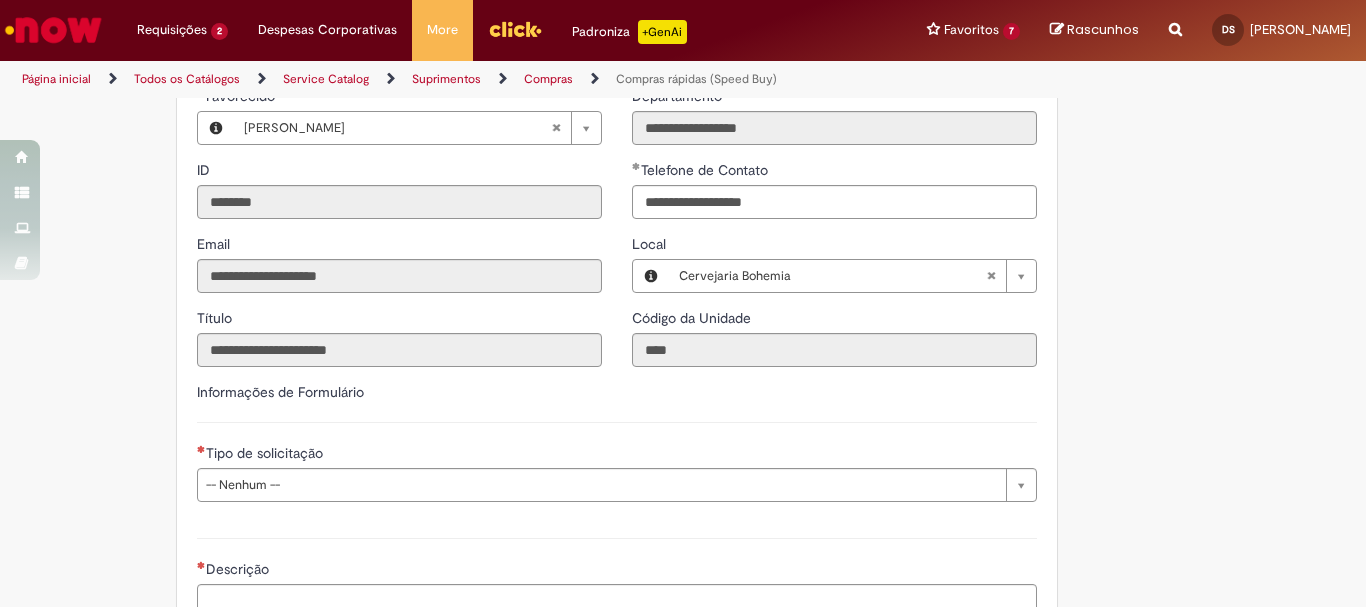 scroll, scrollTop: 2400, scrollLeft: 0, axis: vertical 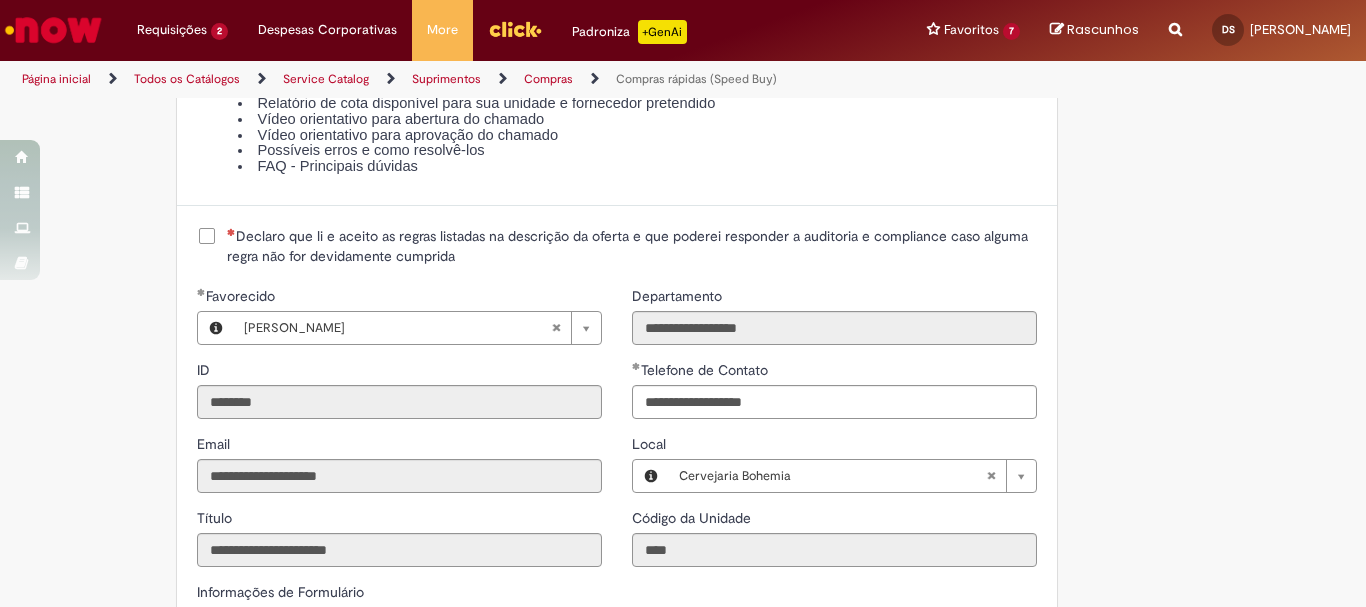 click on "Declaro que li e aceito as regras listadas na descrição da oferta e que poderei responder a auditoria e compliance caso alguma regra não for devidamente cumprida" at bounding box center [617, 246] 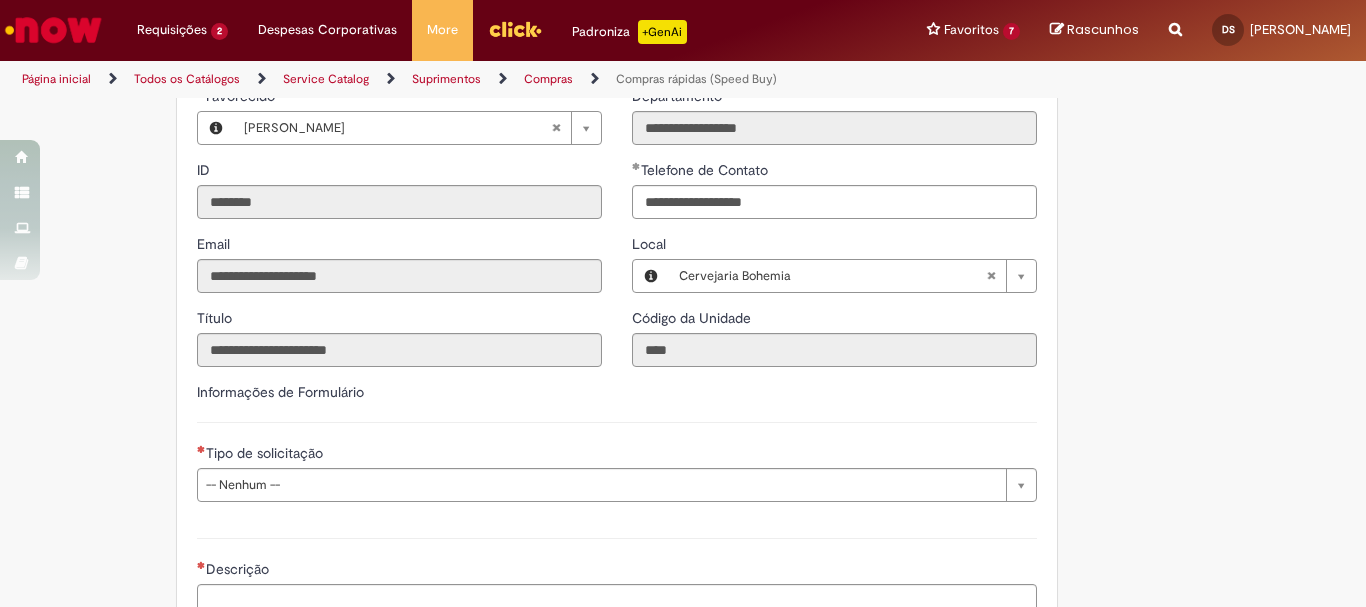 scroll, scrollTop: 2700, scrollLeft: 0, axis: vertical 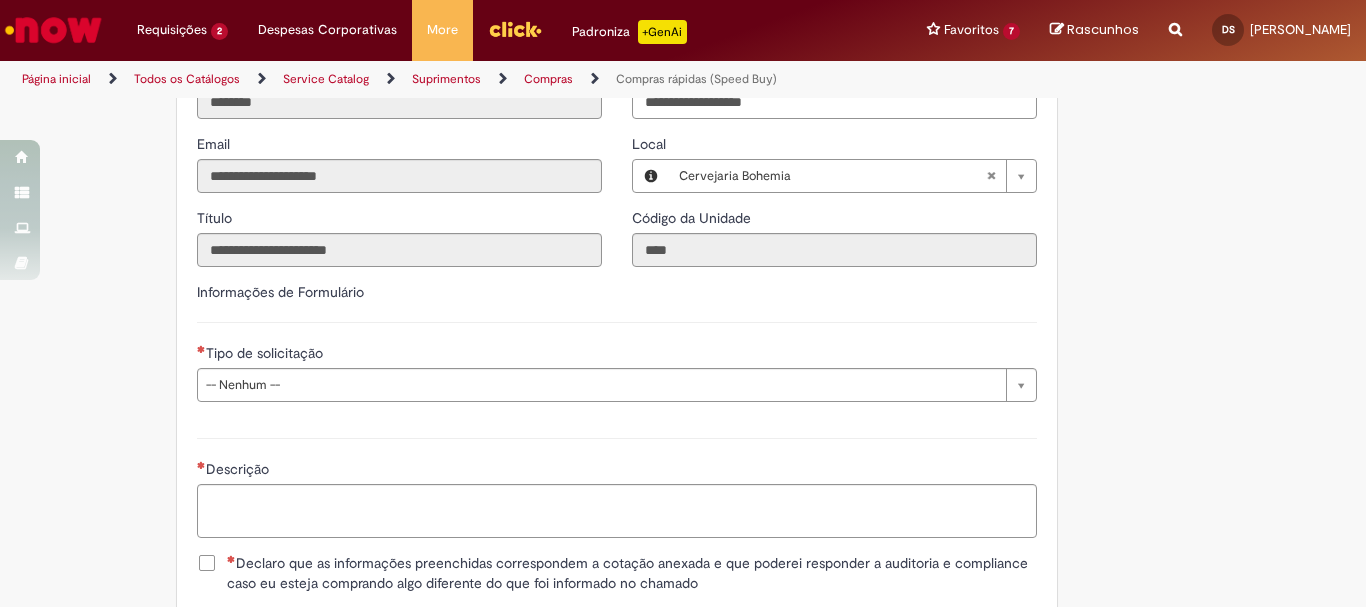 click on "Descrição" at bounding box center [617, 485] 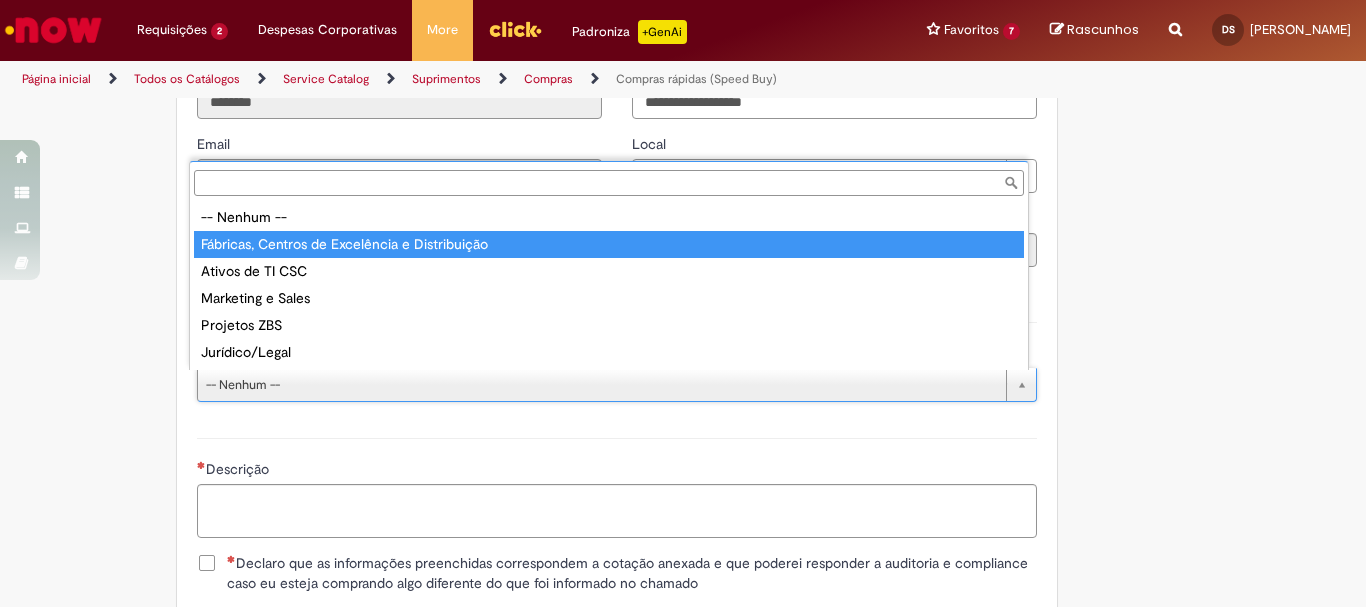 type on "**********" 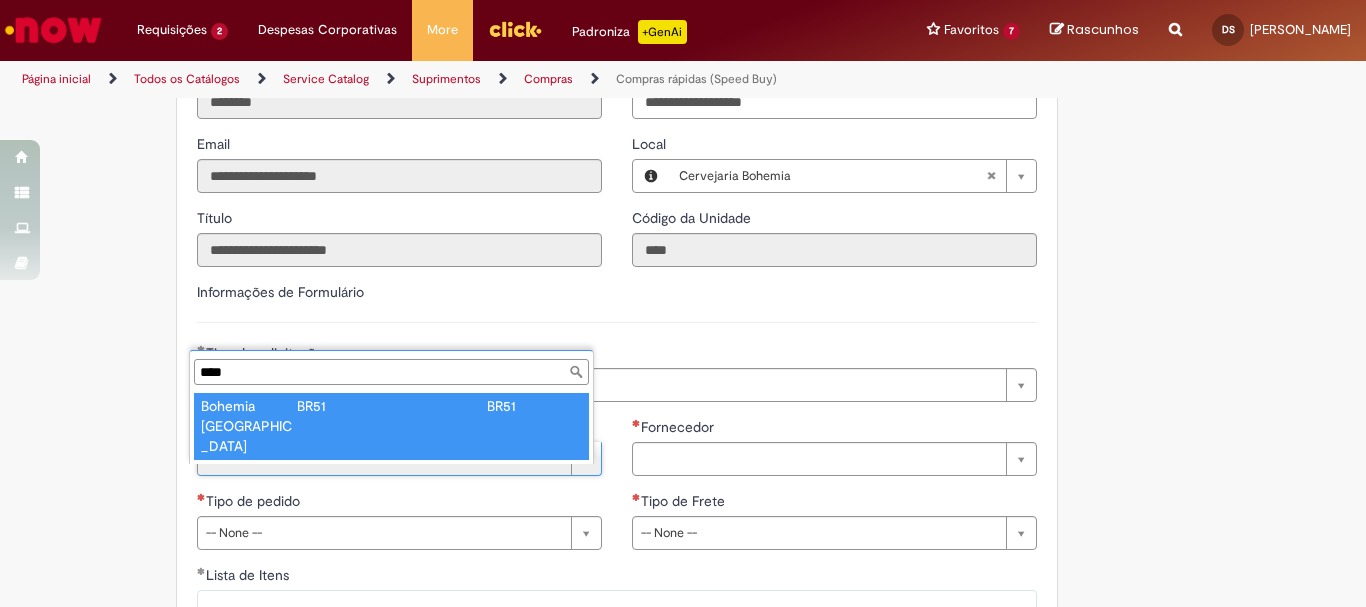 type on "****" 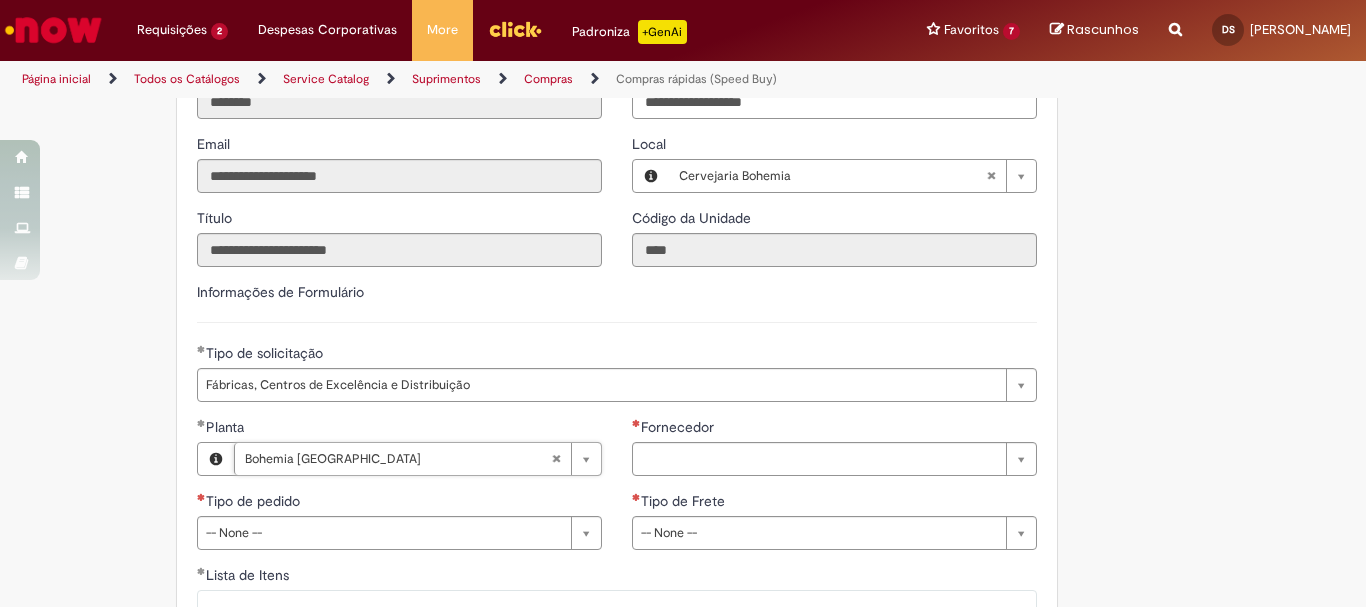click on "Fornecedor" at bounding box center [679, 427] 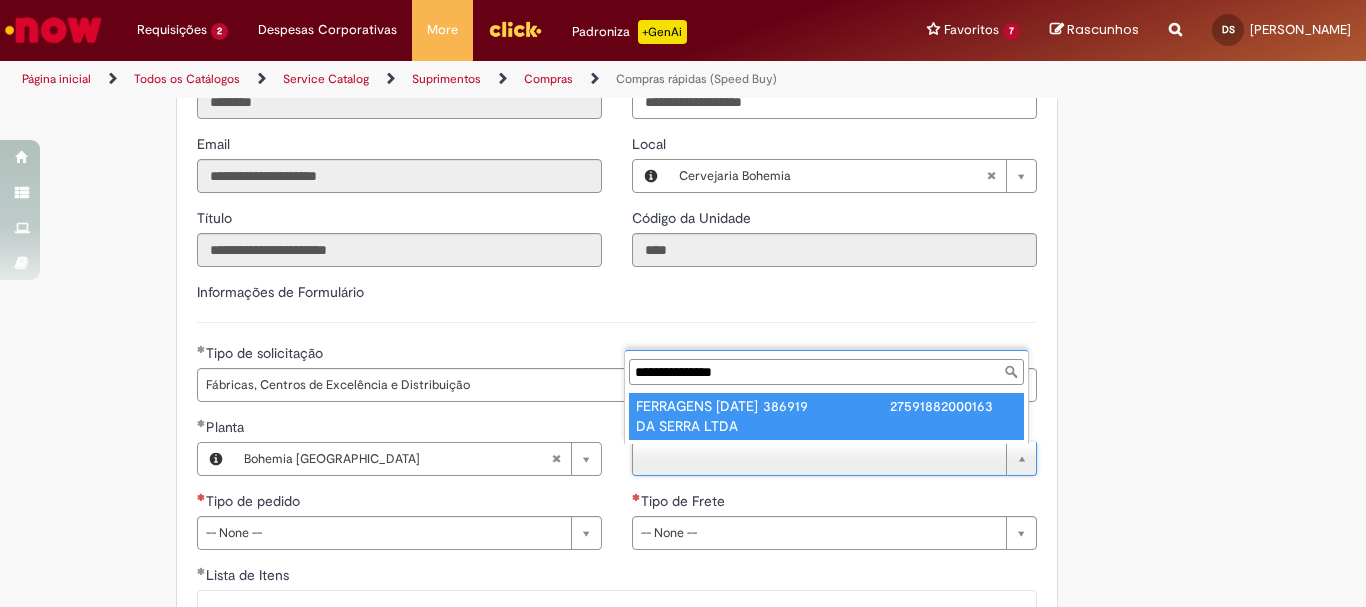 type on "**********" 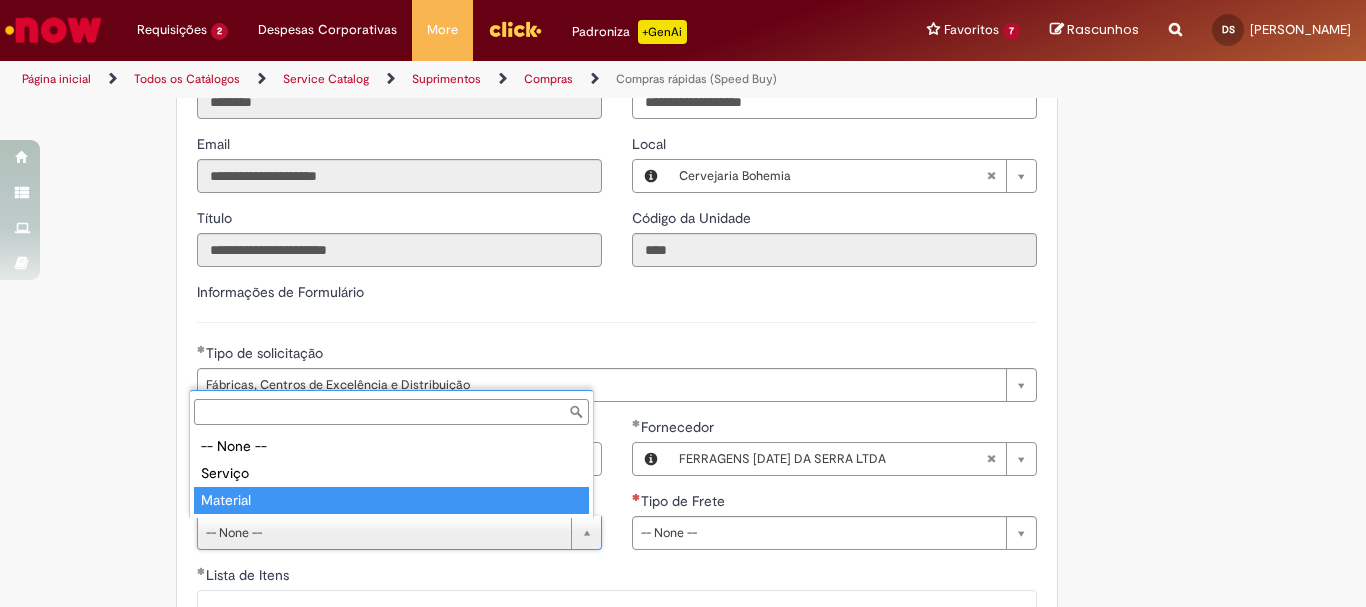 type on "********" 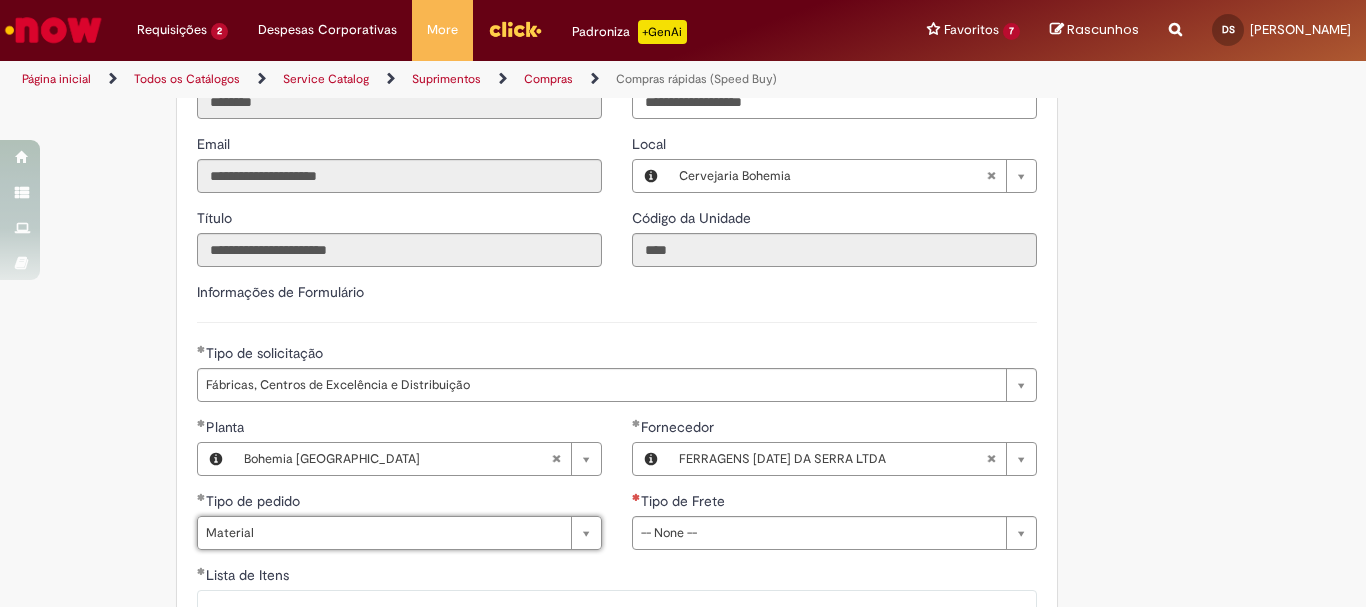 click on "**********" at bounding box center [834, 491] 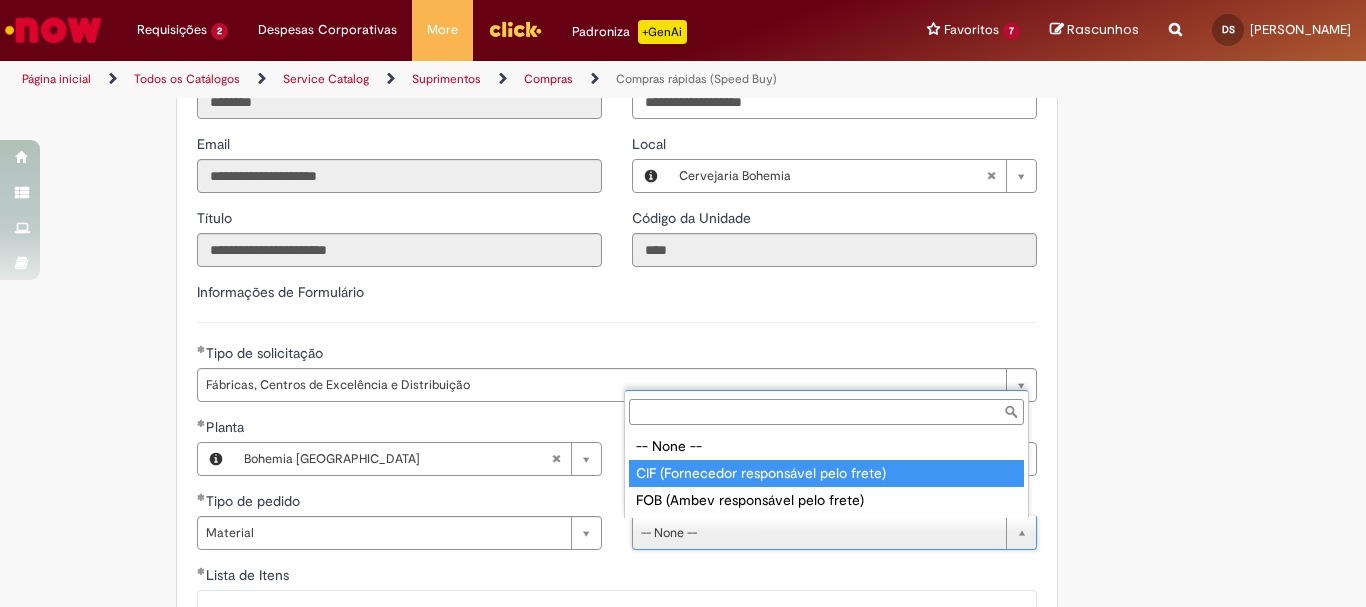 type on "**********" 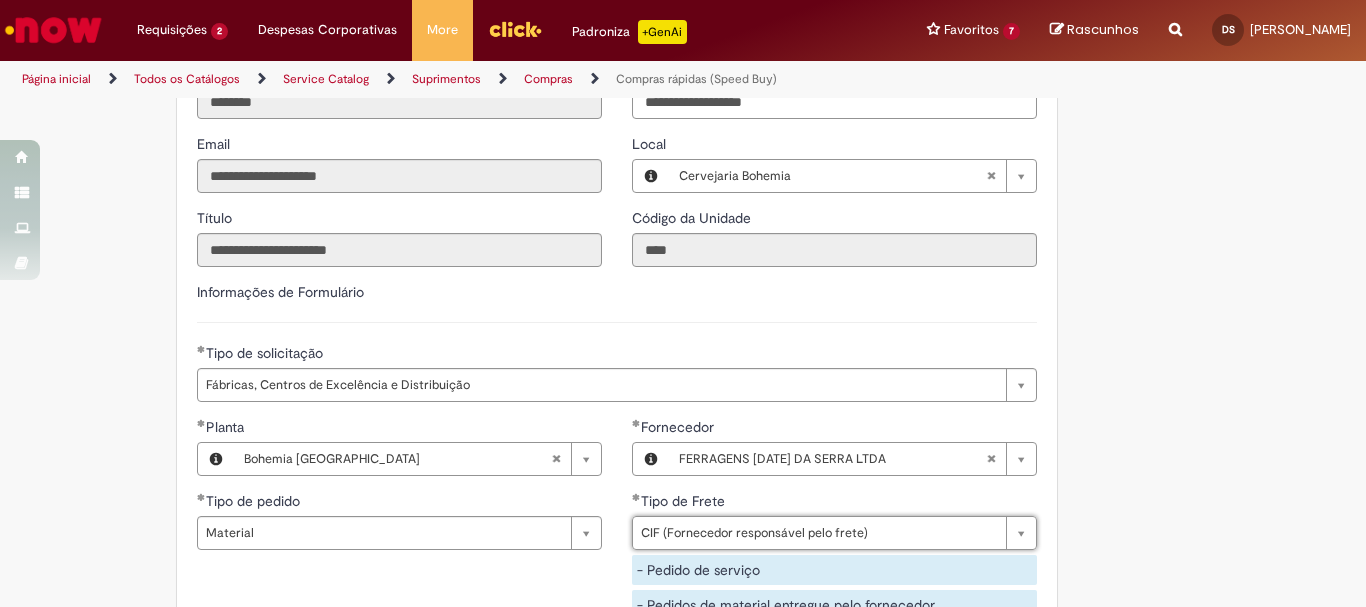 scroll, scrollTop: 3100, scrollLeft: 0, axis: vertical 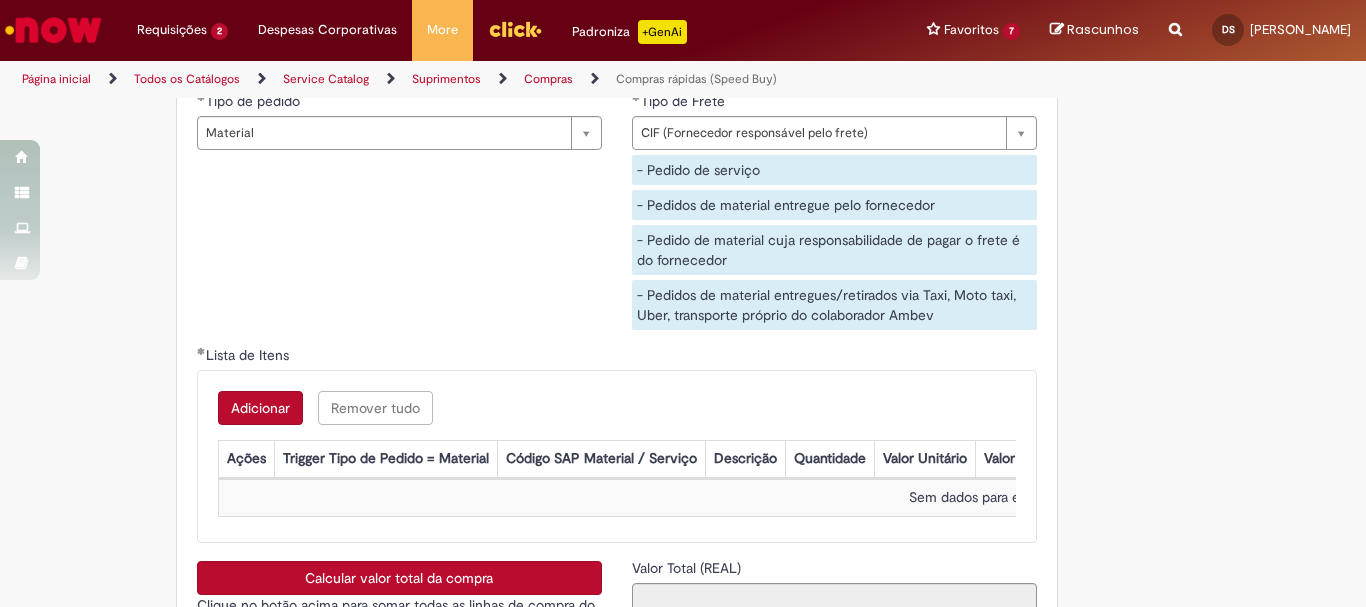 click on "Adicionar" at bounding box center (260, 408) 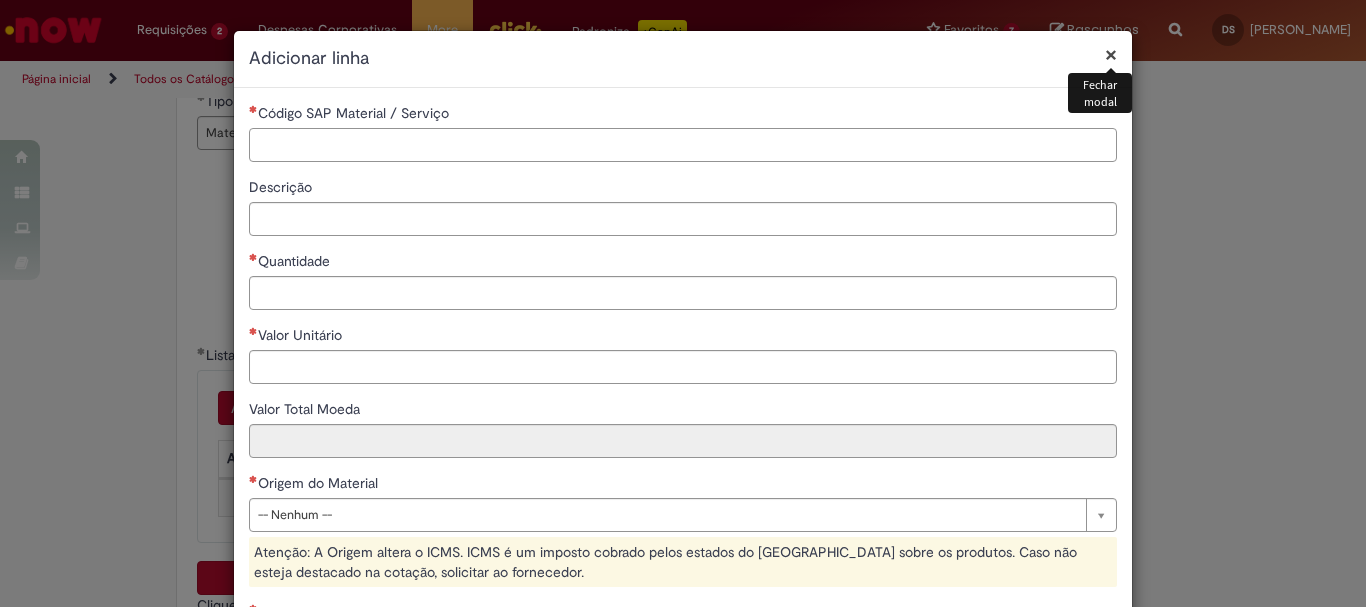 click on "Código SAP Material / Serviço" at bounding box center (683, 145) 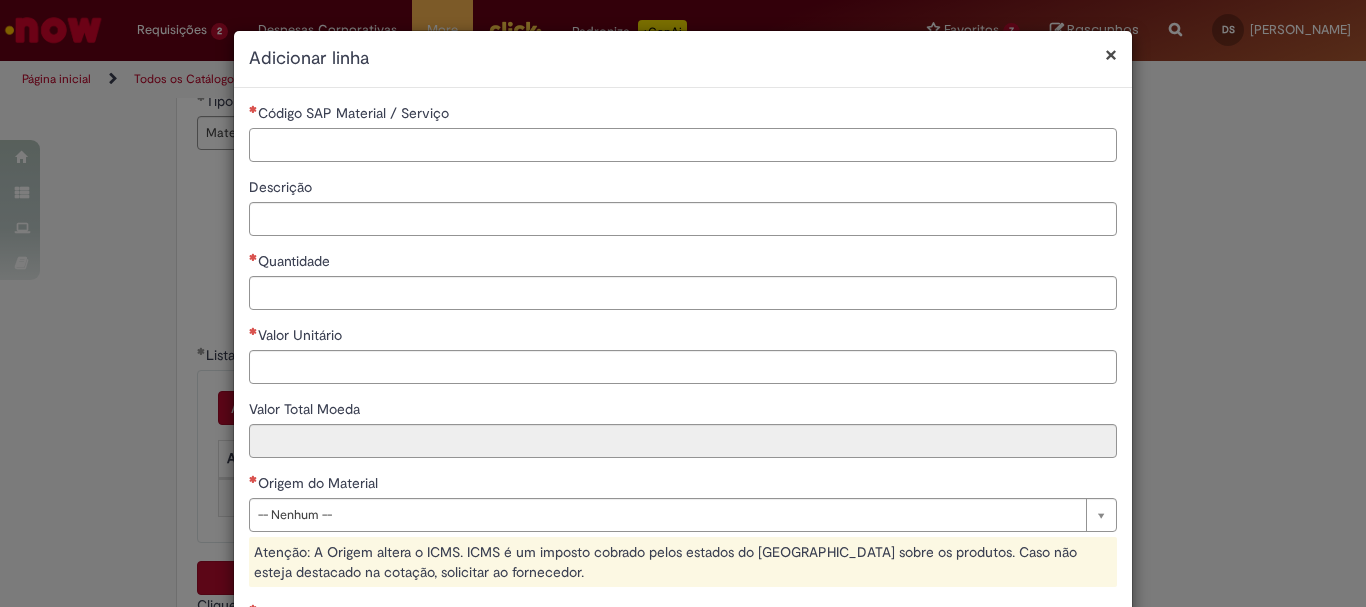 paste on "********" 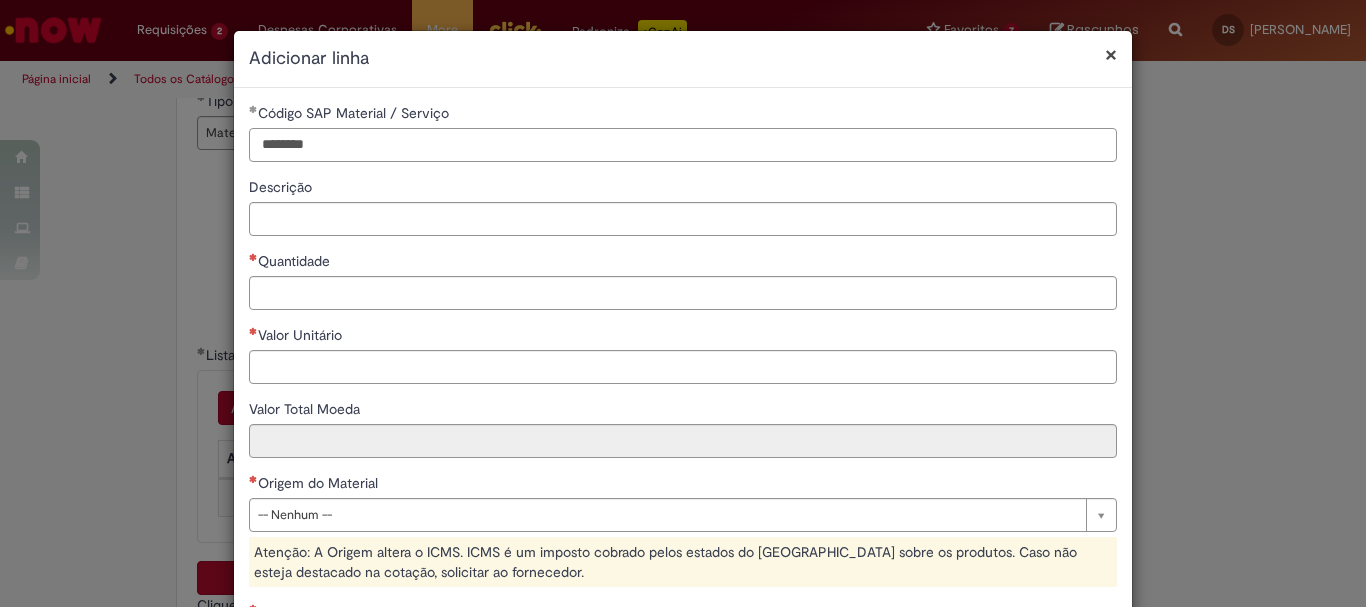 type on "********" 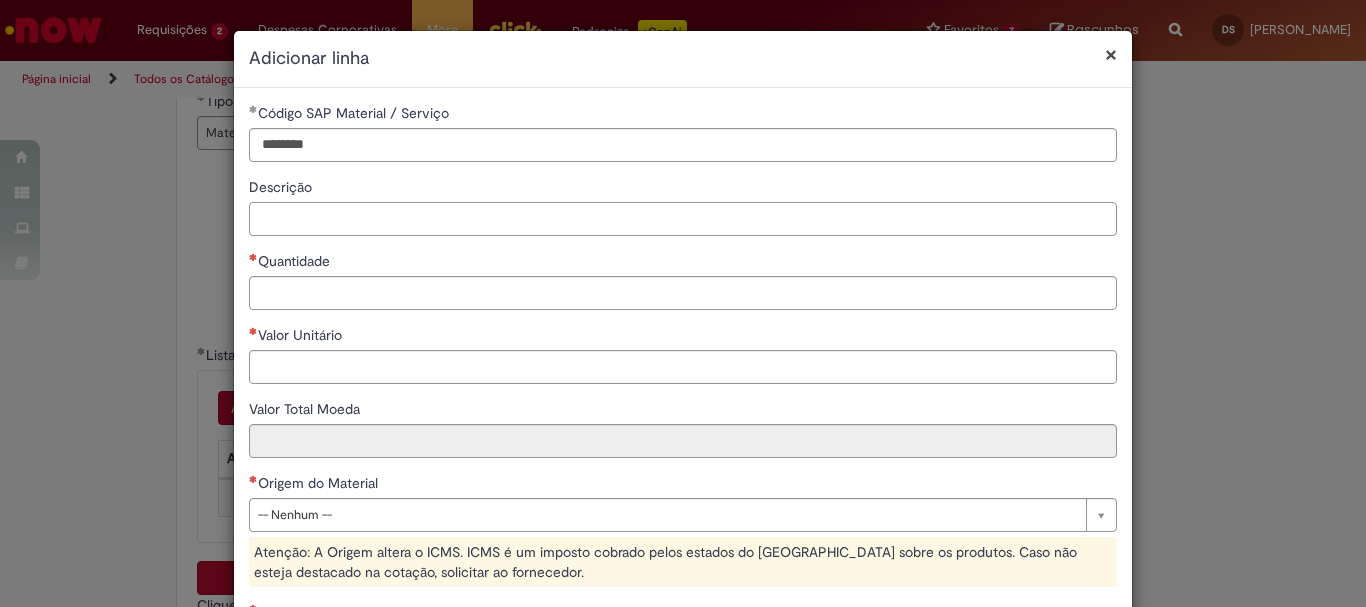 click on "Descrição" at bounding box center (683, 219) 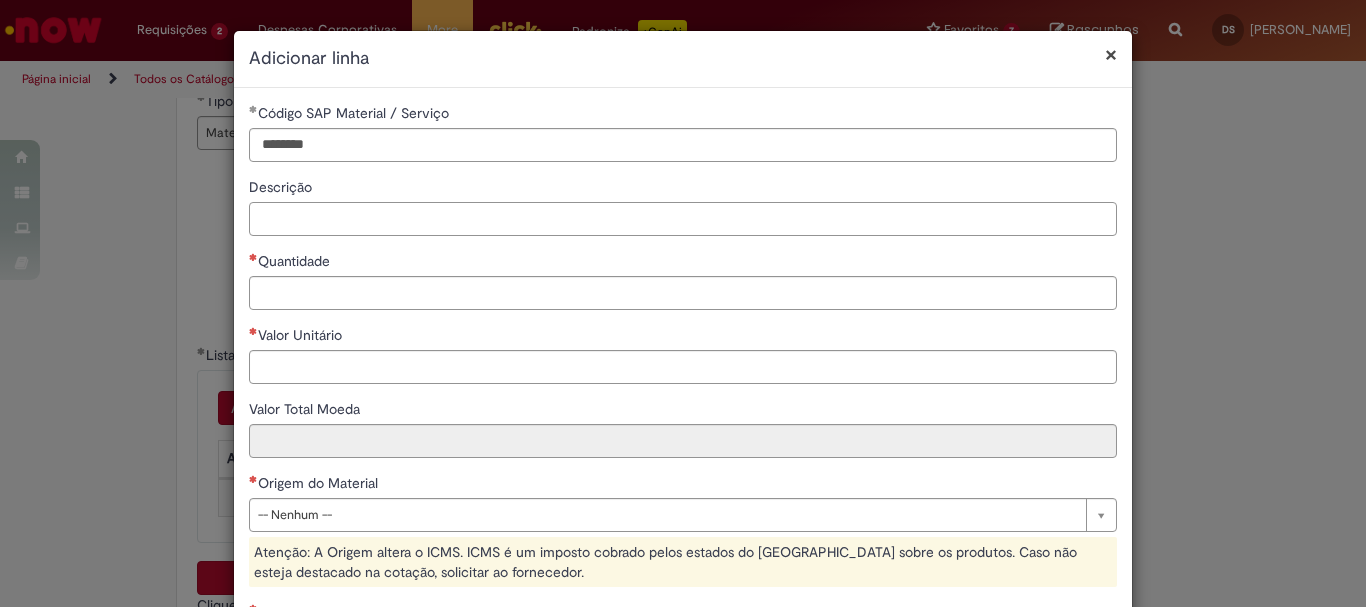 paste on "**********" 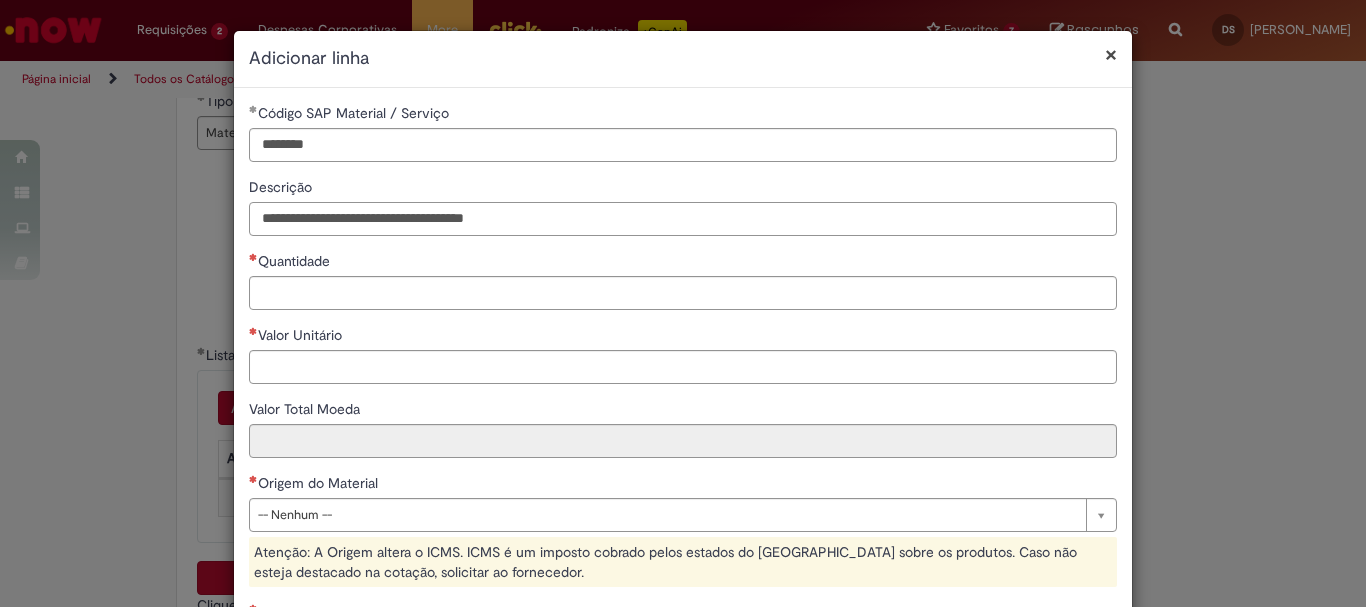 type on "**********" 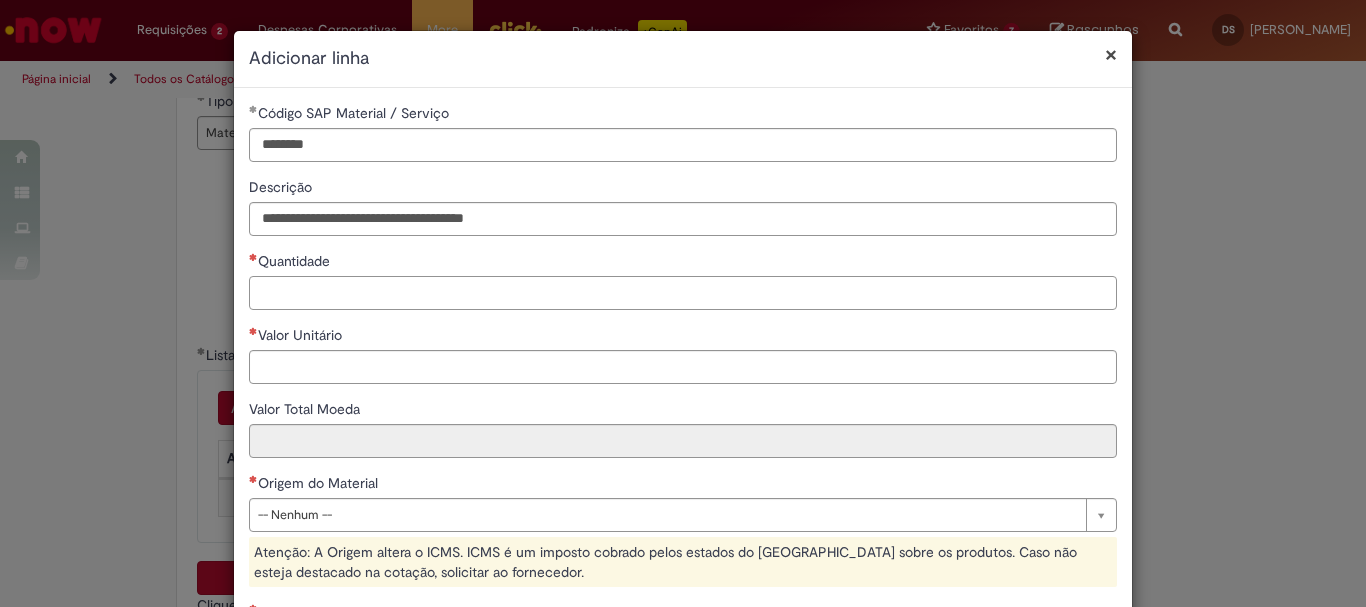 click on "Quantidade" at bounding box center [683, 293] 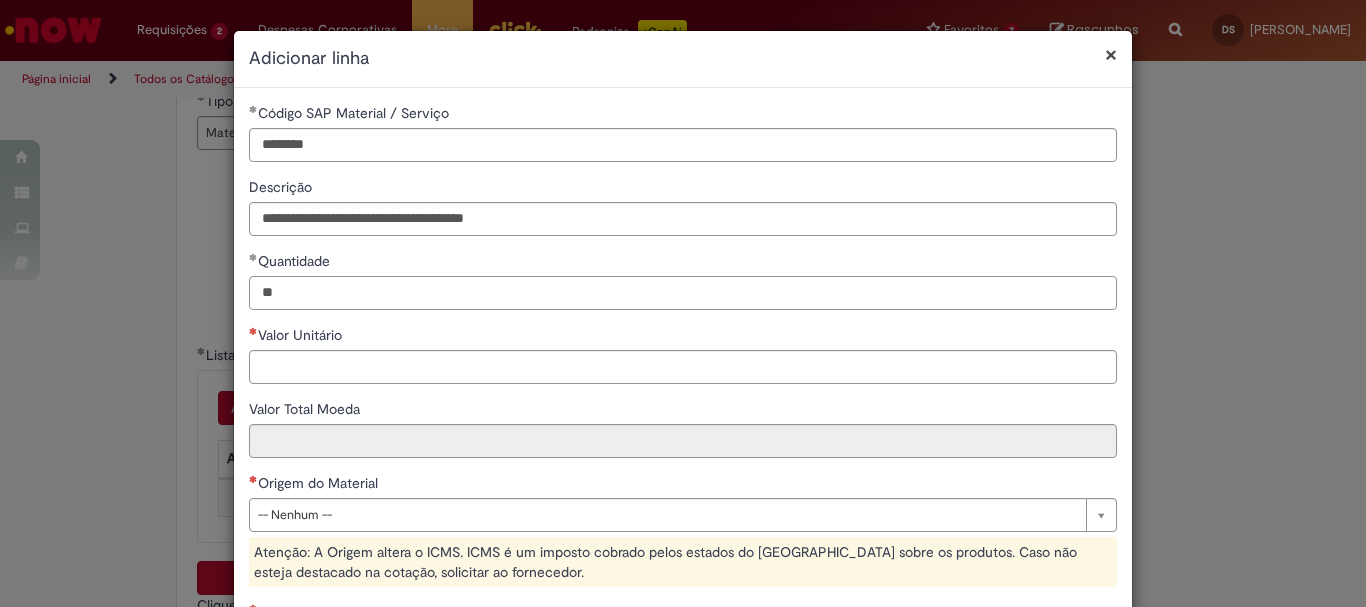type on "**" 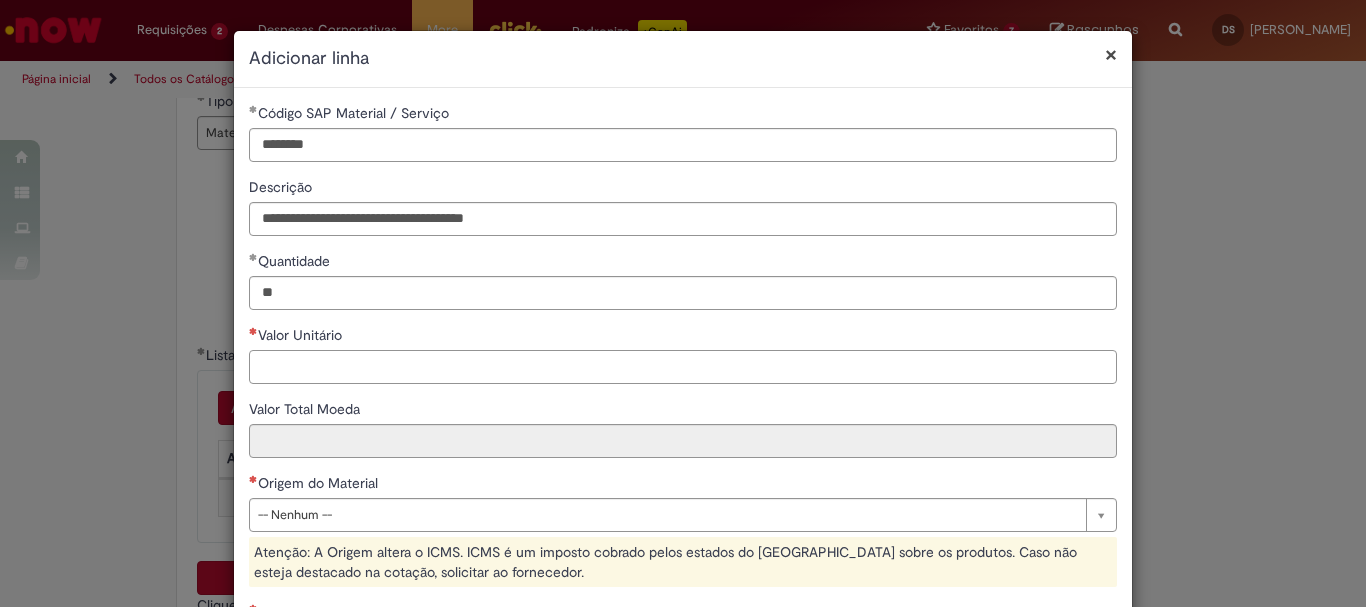 click on "Valor Unitário" at bounding box center (683, 367) 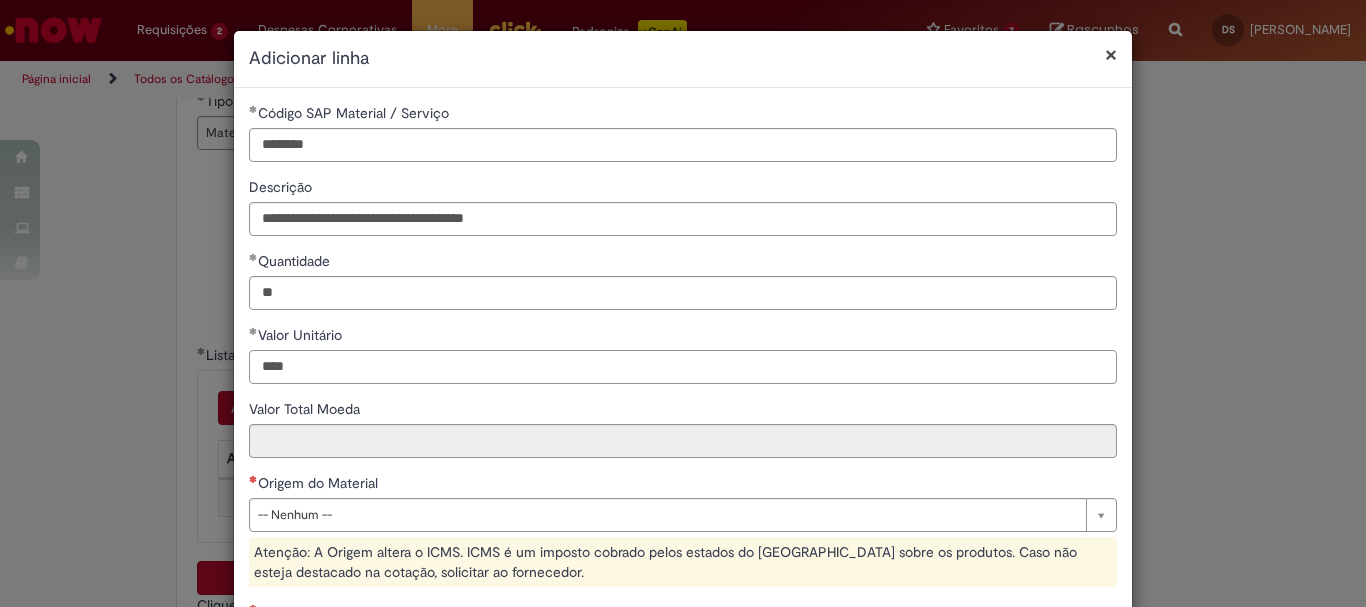 type on "****" 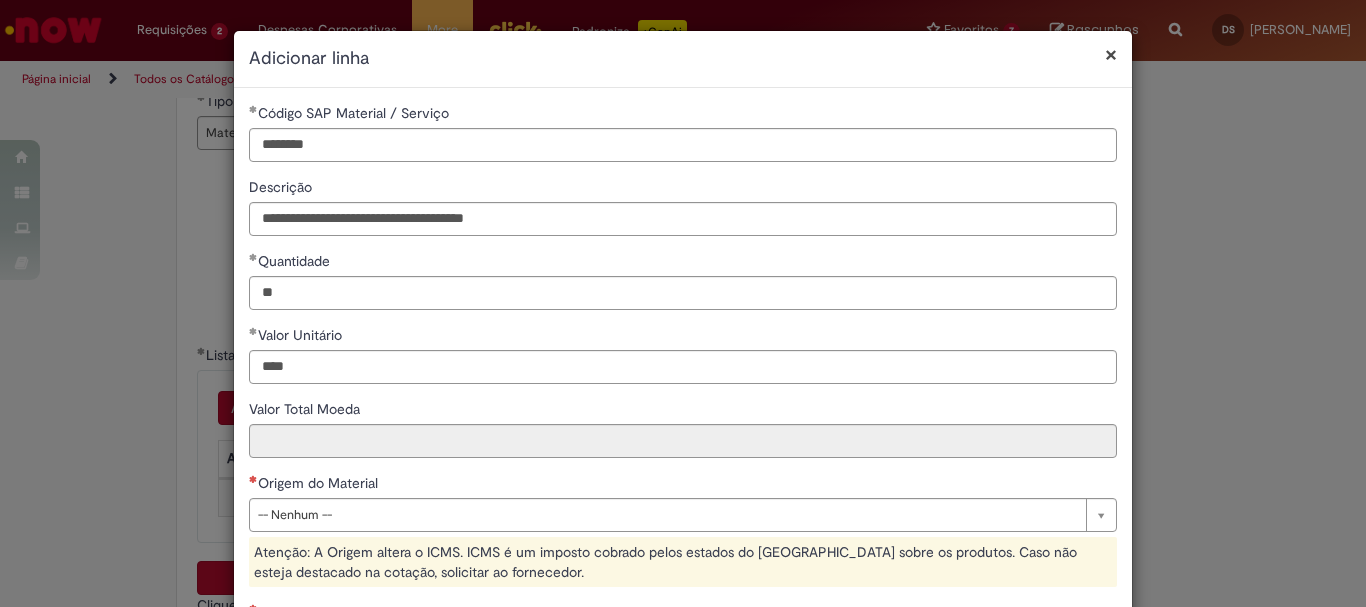 type on "*****" 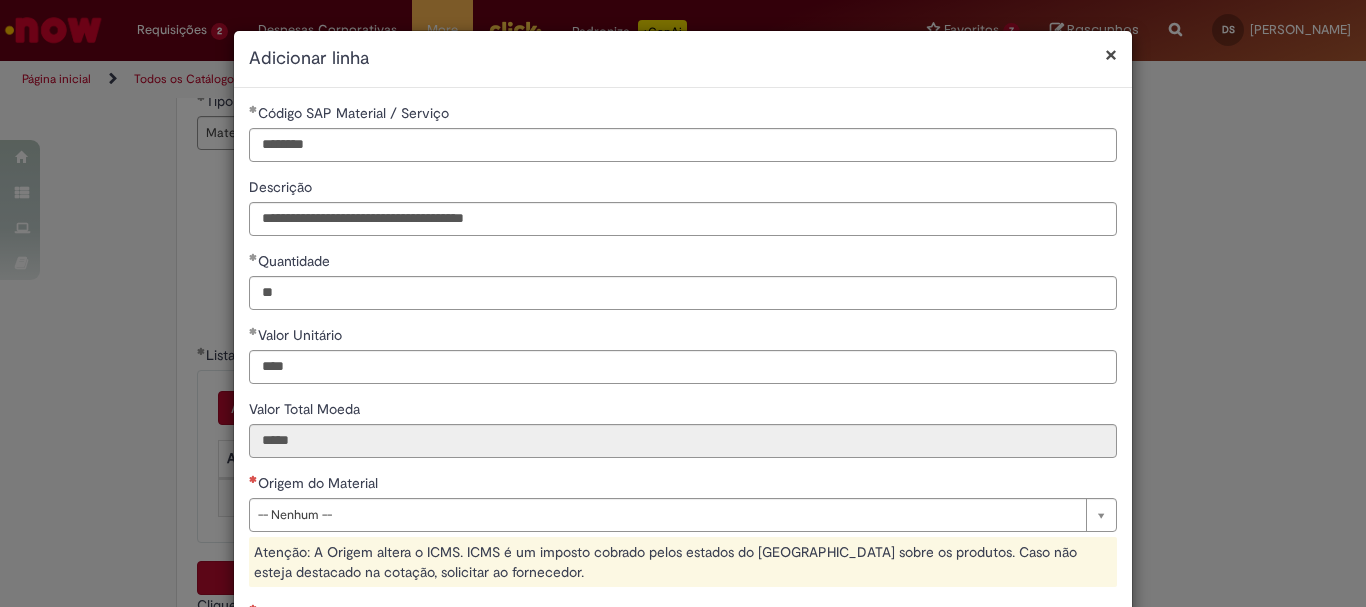 click on "Origem do Material" at bounding box center (683, 485) 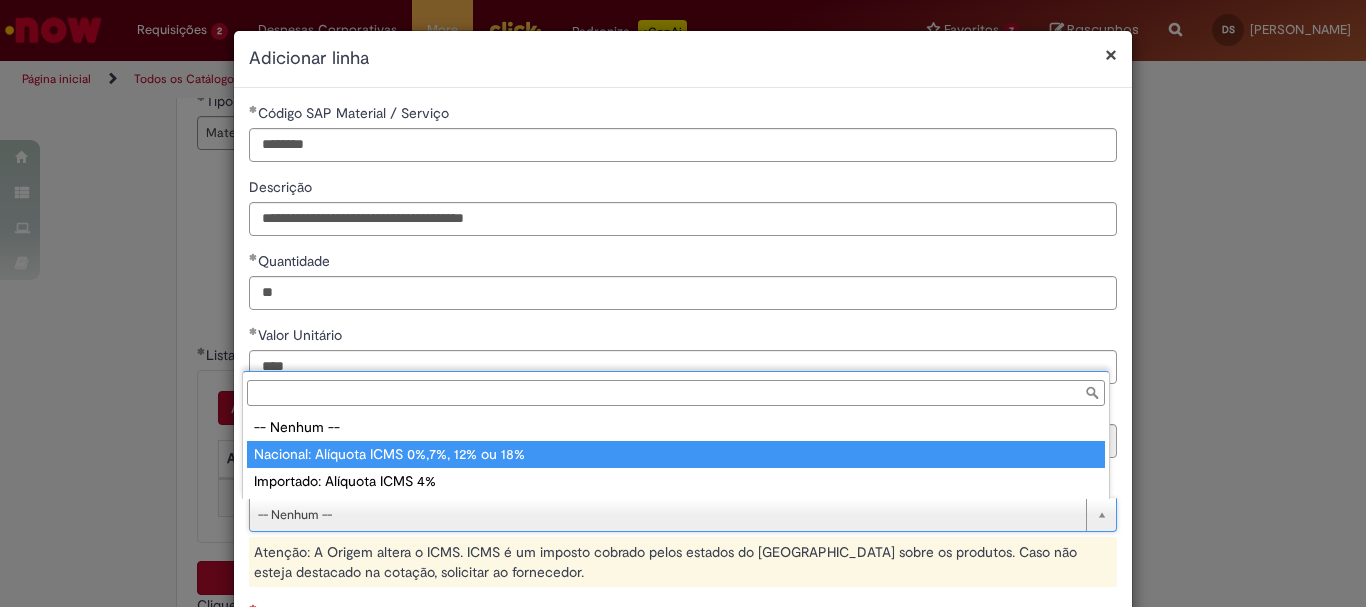 type on "**********" 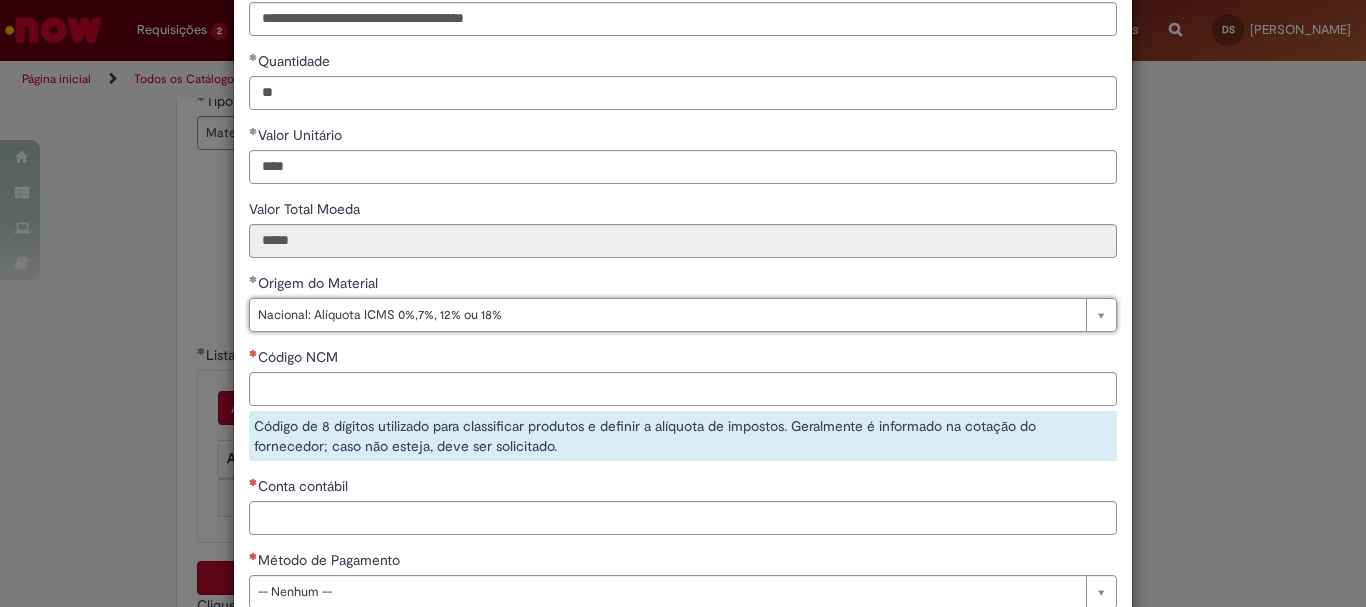 scroll, scrollTop: 328, scrollLeft: 0, axis: vertical 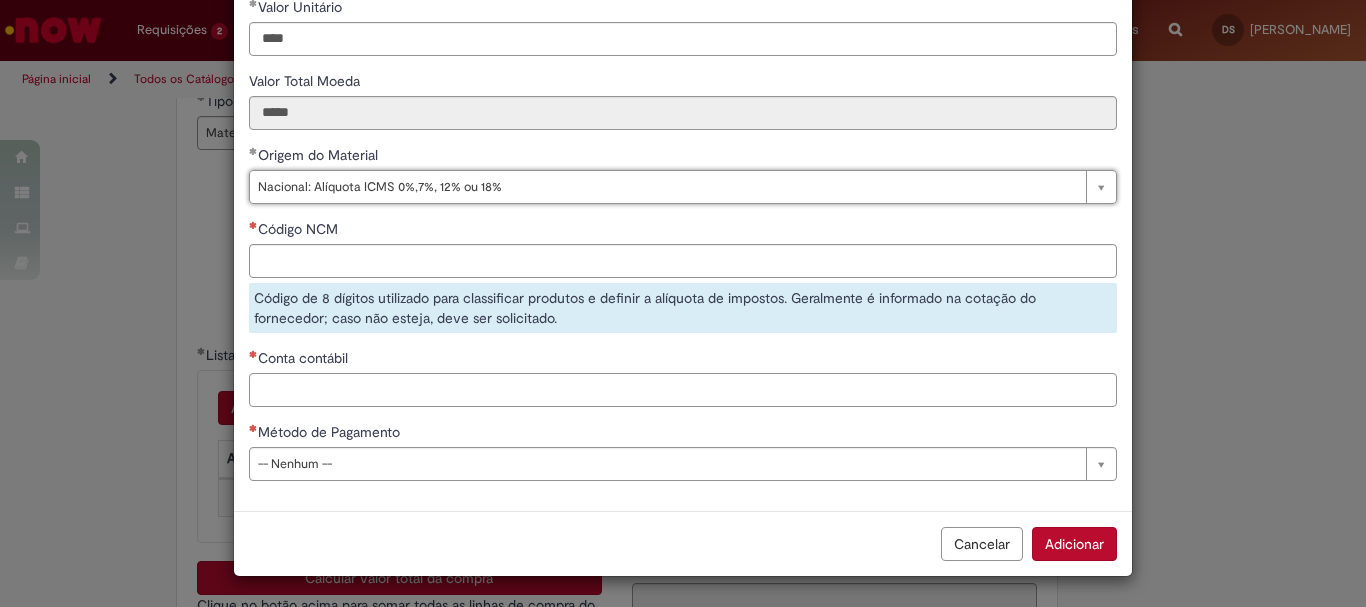 click on "Conta contábil" at bounding box center (683, 390) 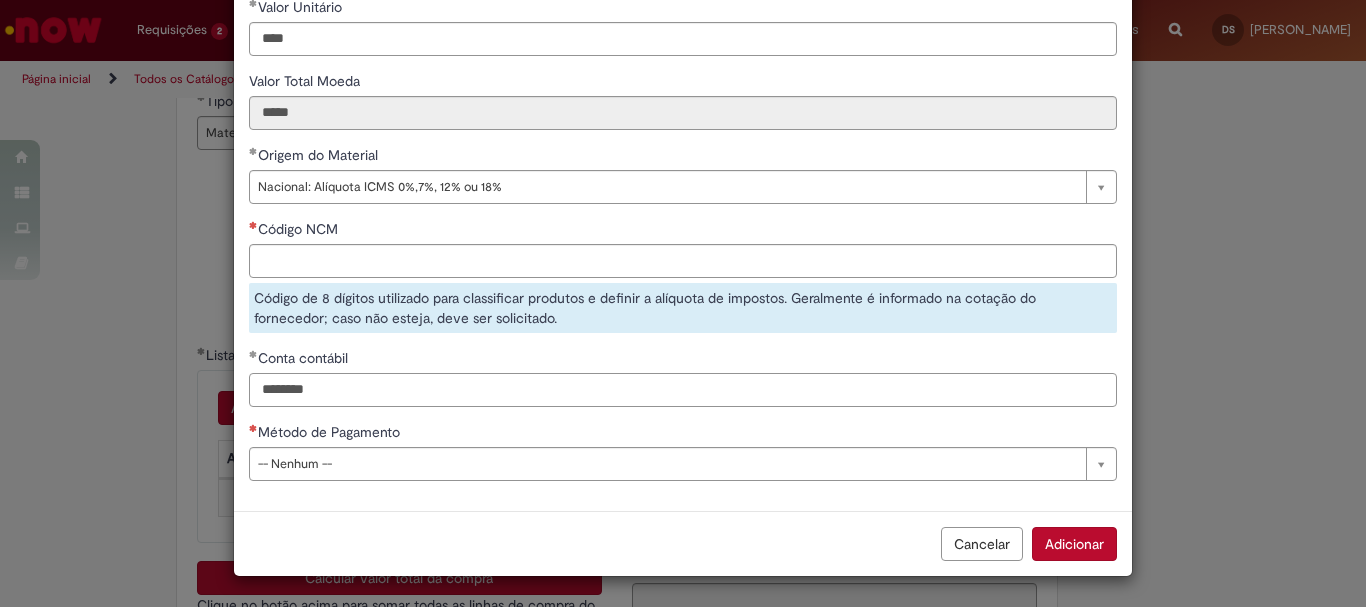 type on "********" 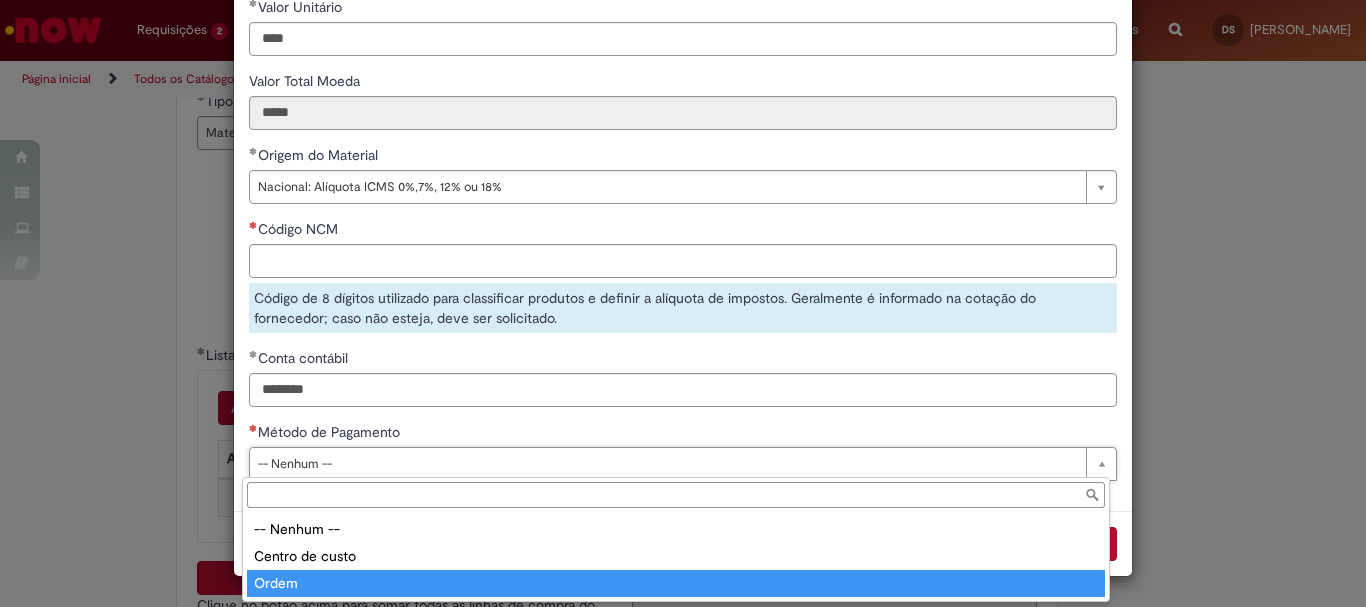 type on "*****" 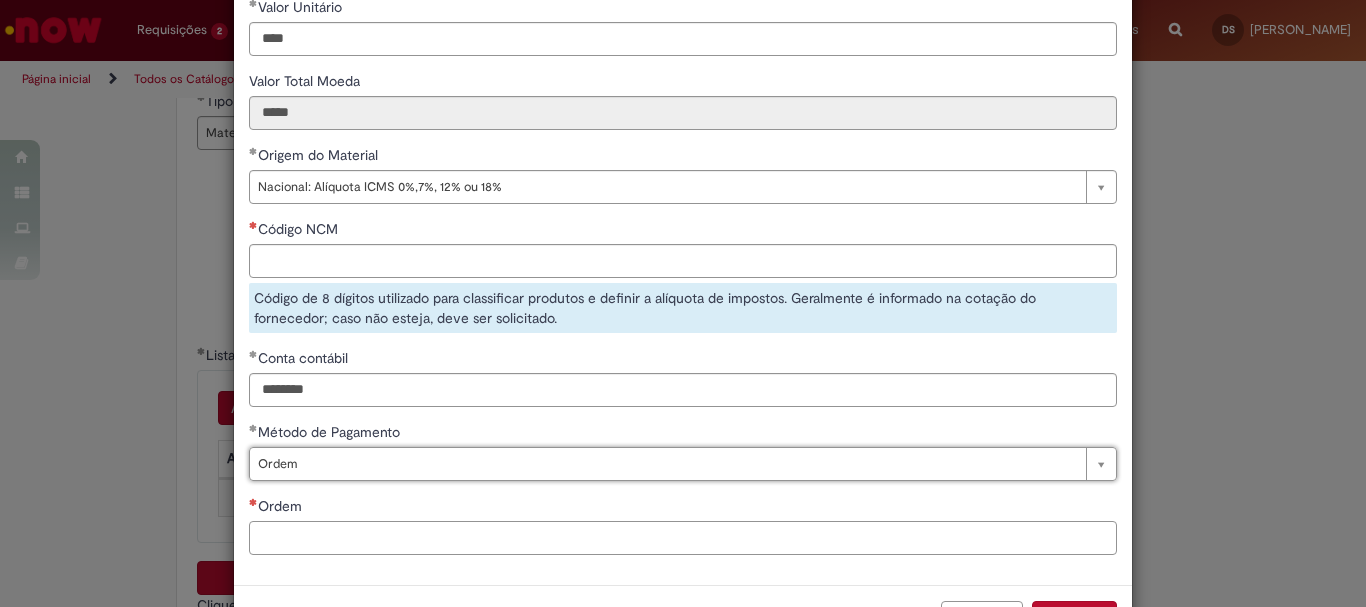 click on "Ordem" at bounding box center [683, 538] 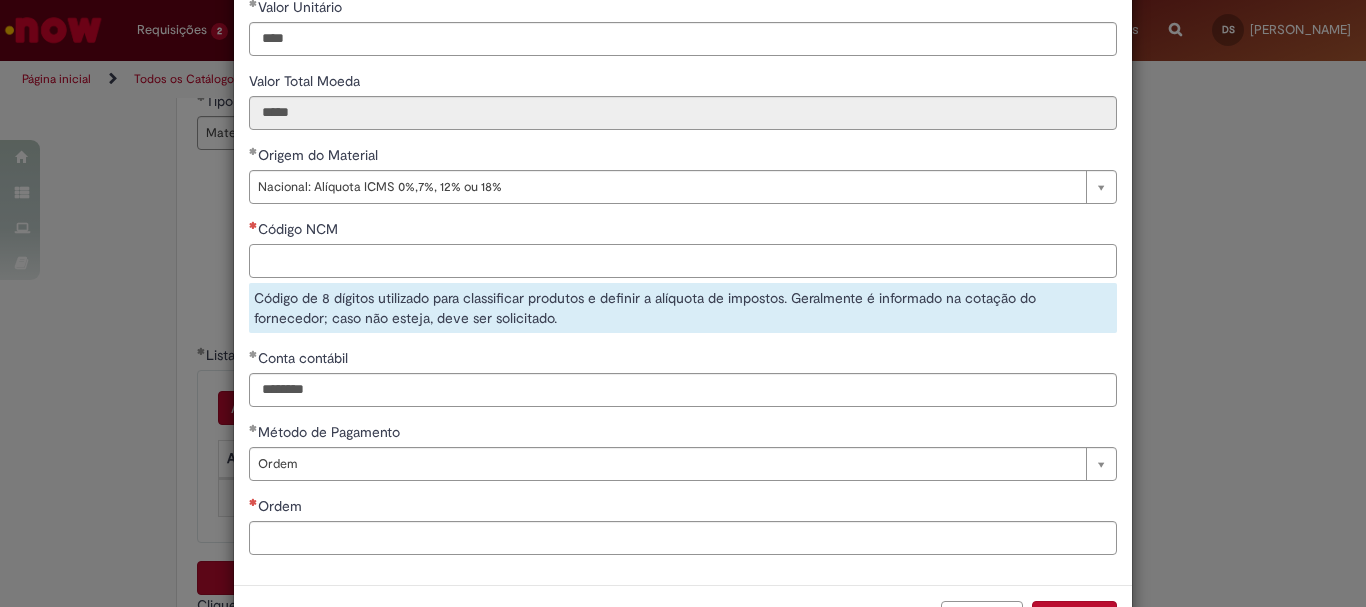 click on "Código NCM" at bounding box center (683, 261) 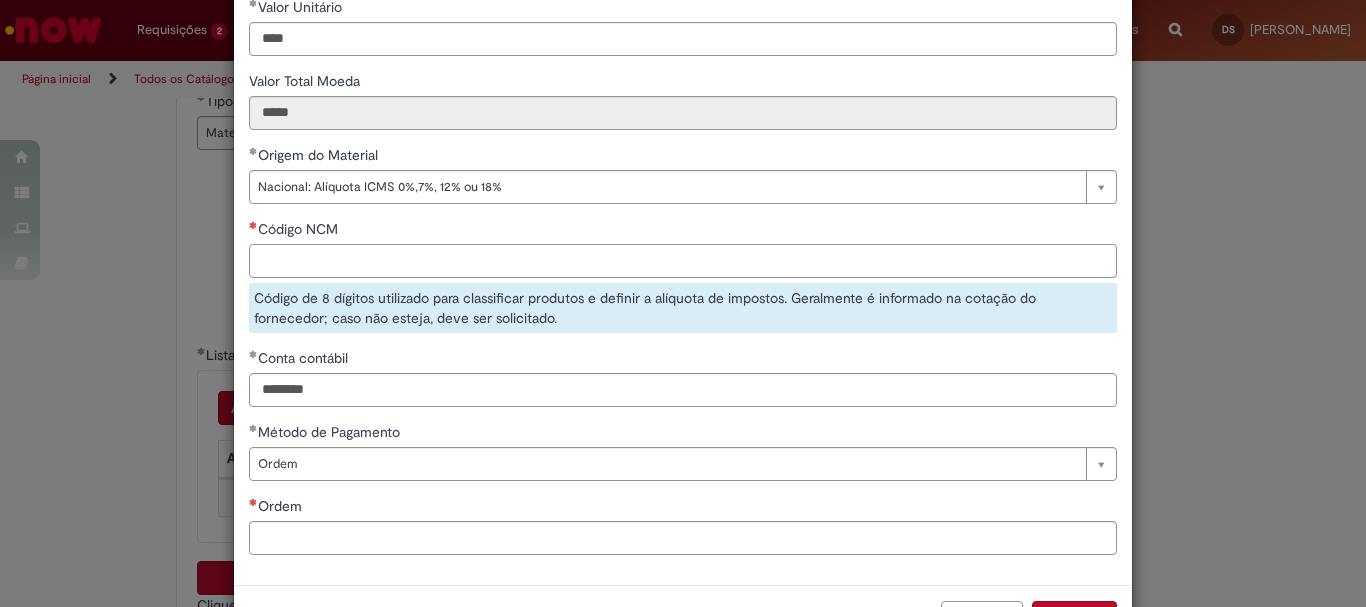 paste on "**********" 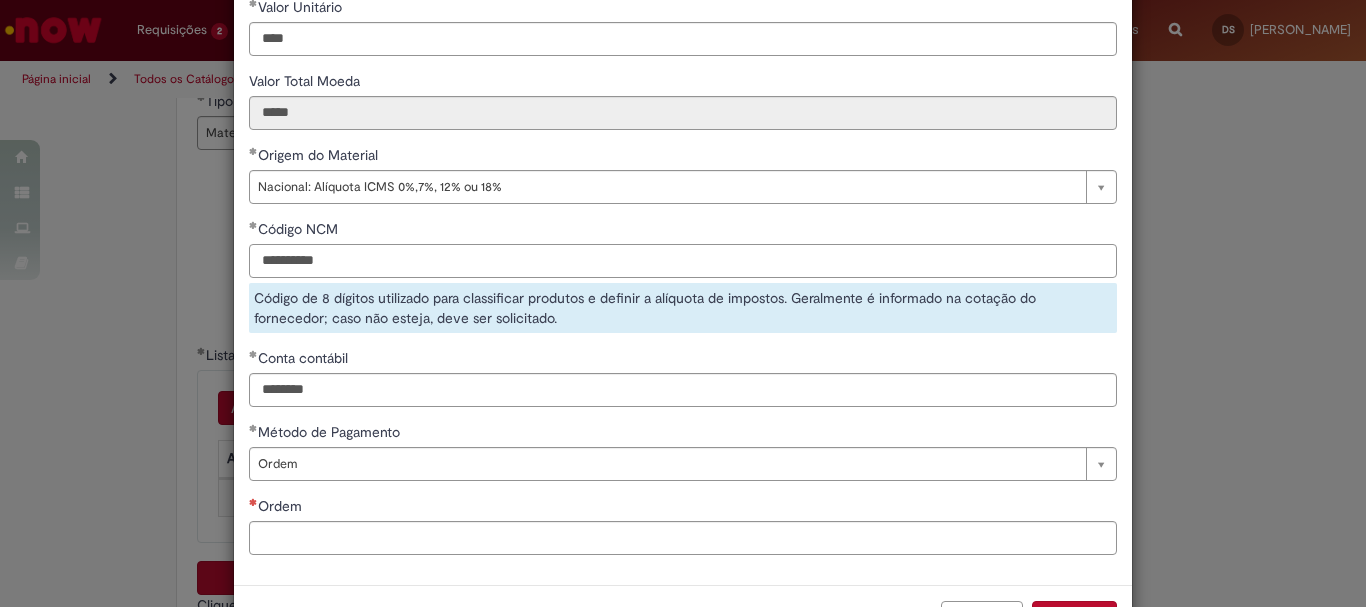 click on "**********" at bounding box center [683, 261] 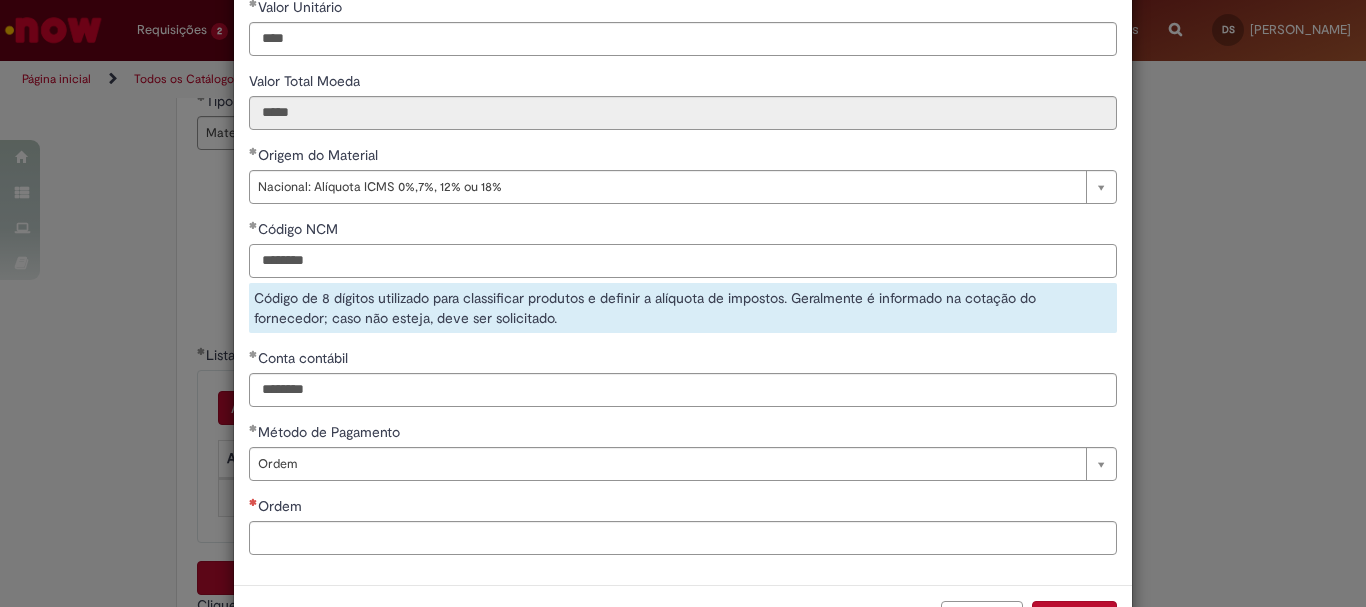 type on "********" 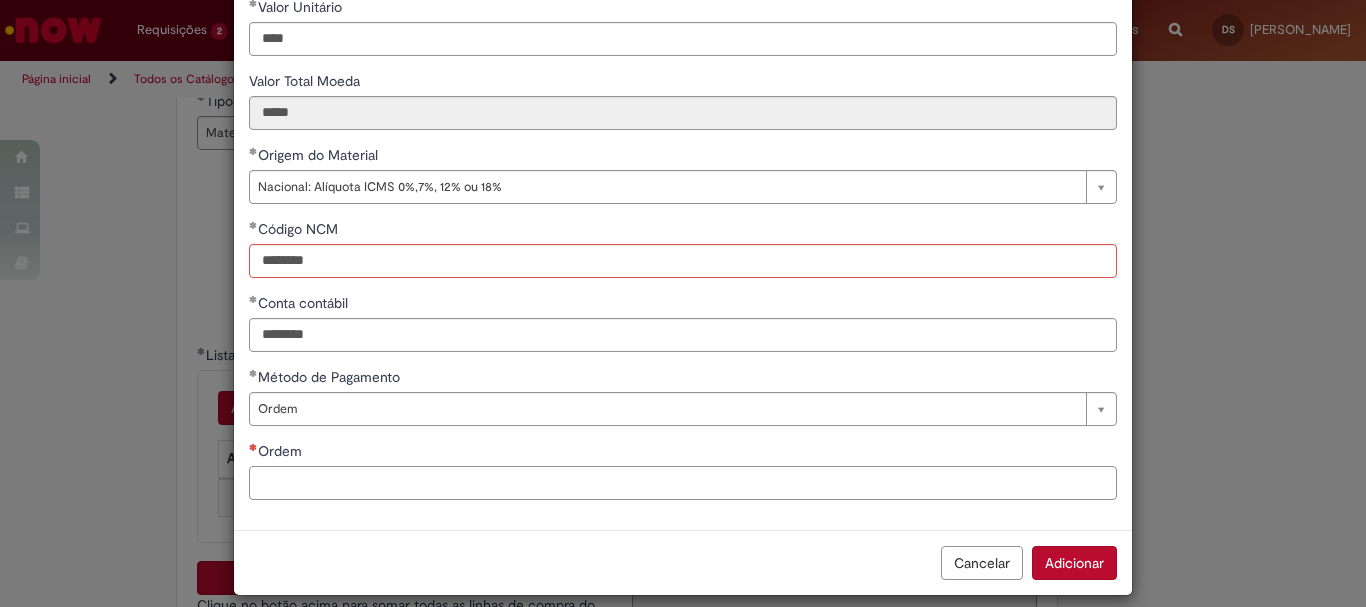 drag, startPoint x: 555, startPoint y: 544, endPoint x: 553, endPoint y: 534, distance: 10.198039 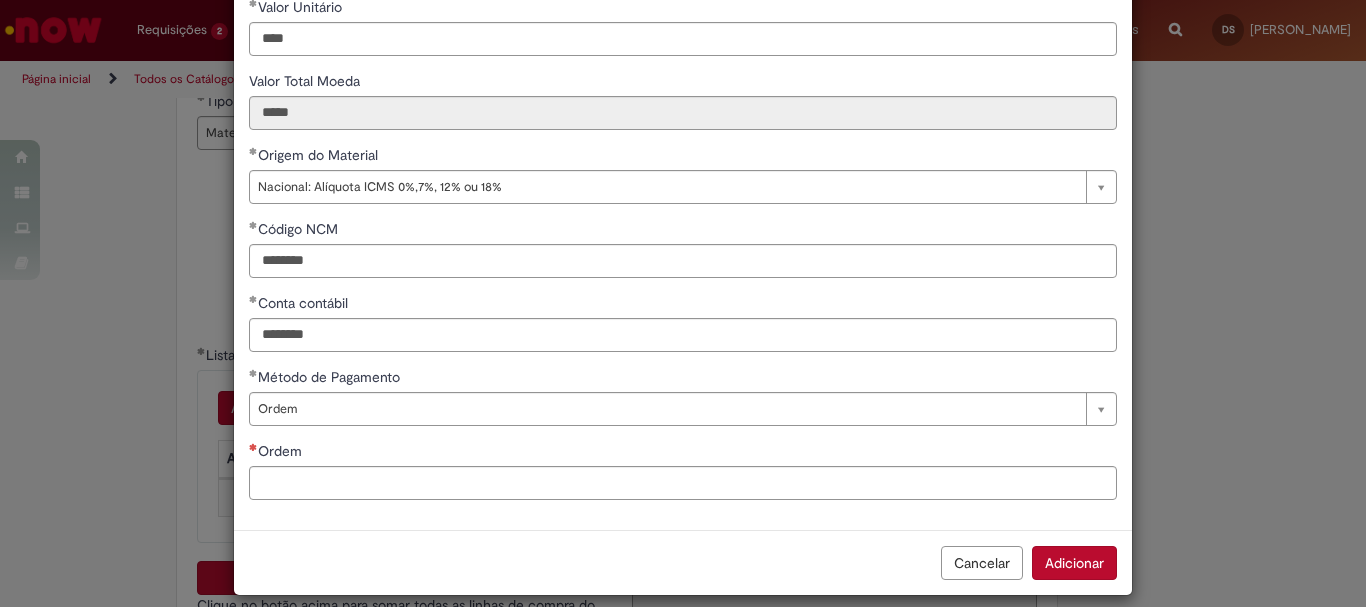 click on "Cancelar   Adicionar" at bounding box center [683, 562] 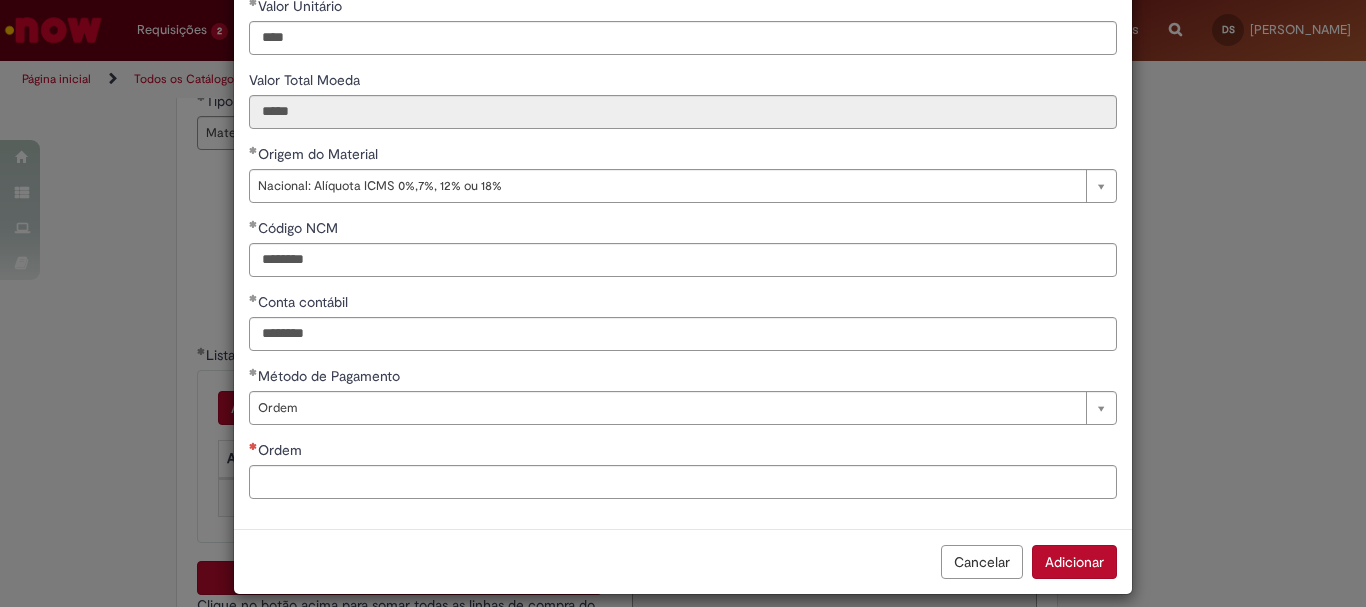 click on "**********" at bounding box center [683, 144] 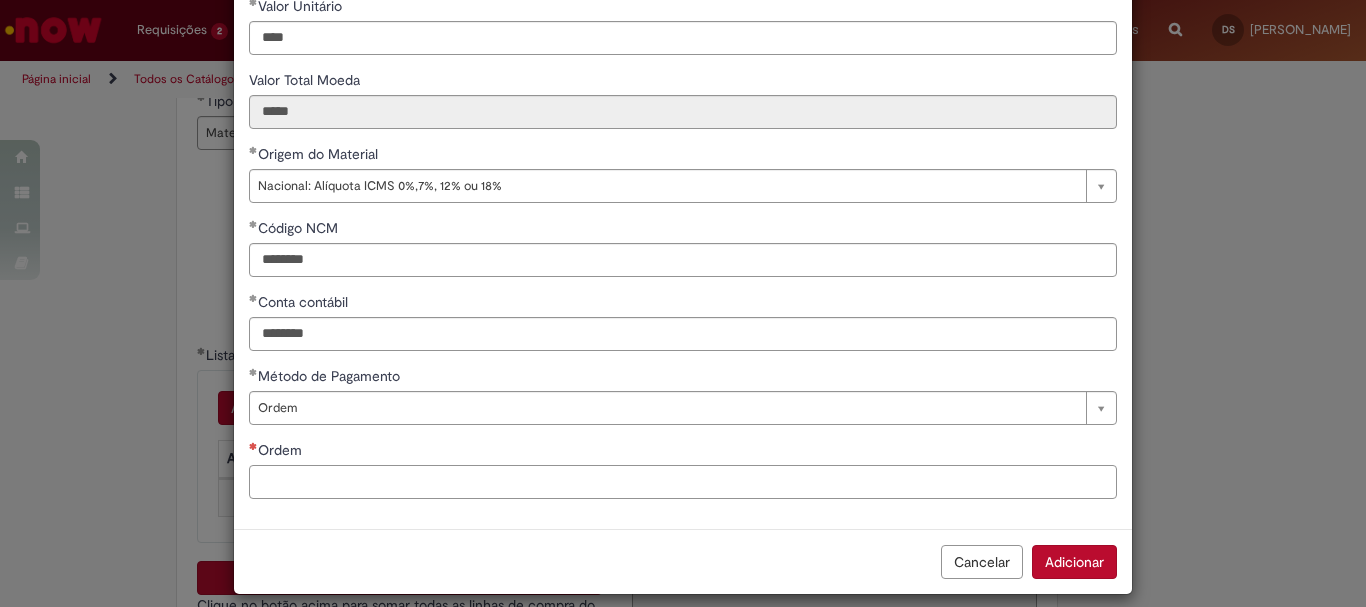 scroll, scrollTop: 328, scrollLeft: 0, axis: vertical 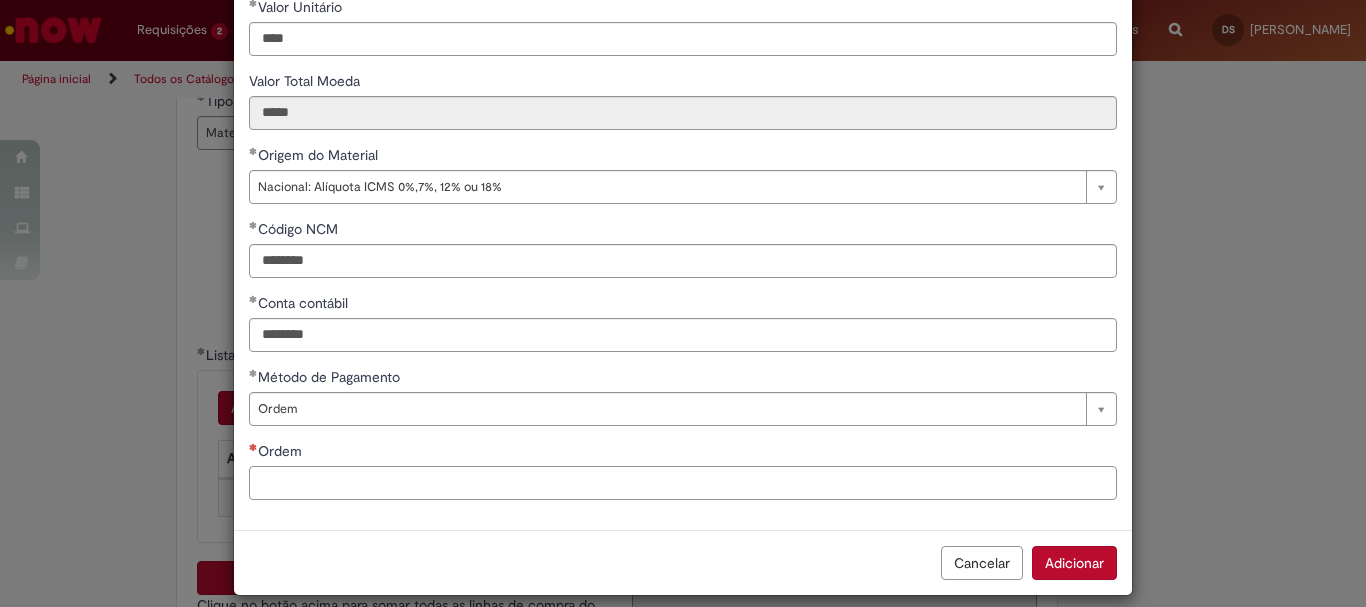 click on "Ordem" at bounding box center [683, 483] 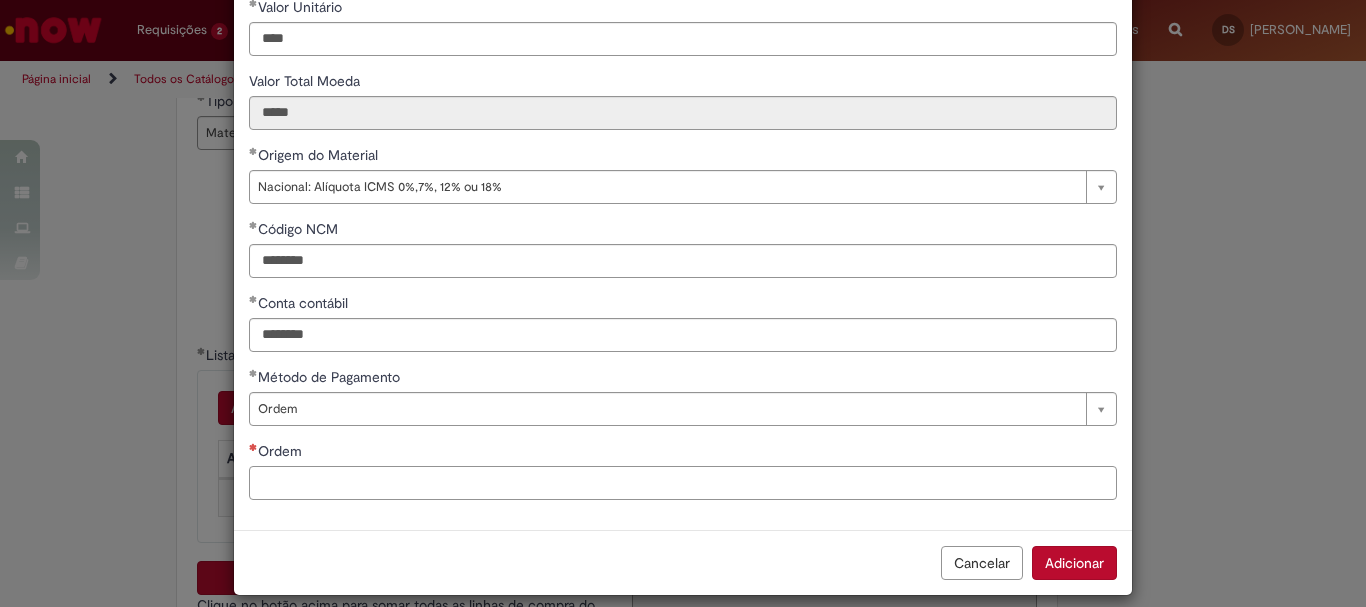 paste on "**********" 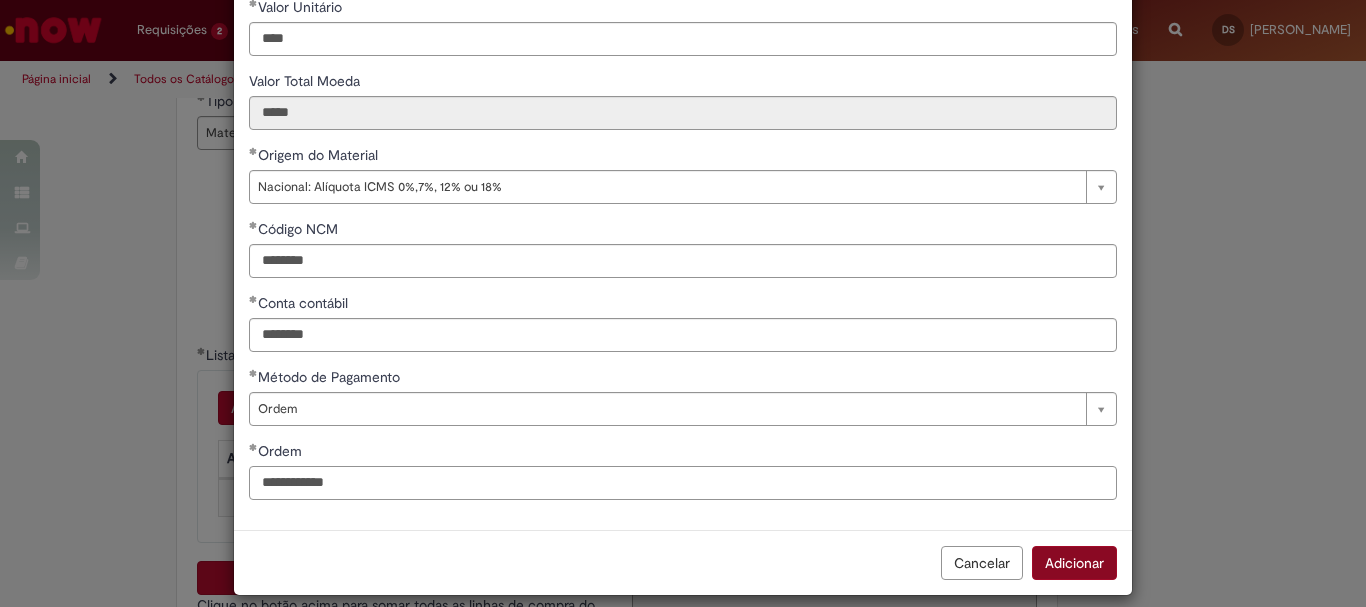 type on "**********" 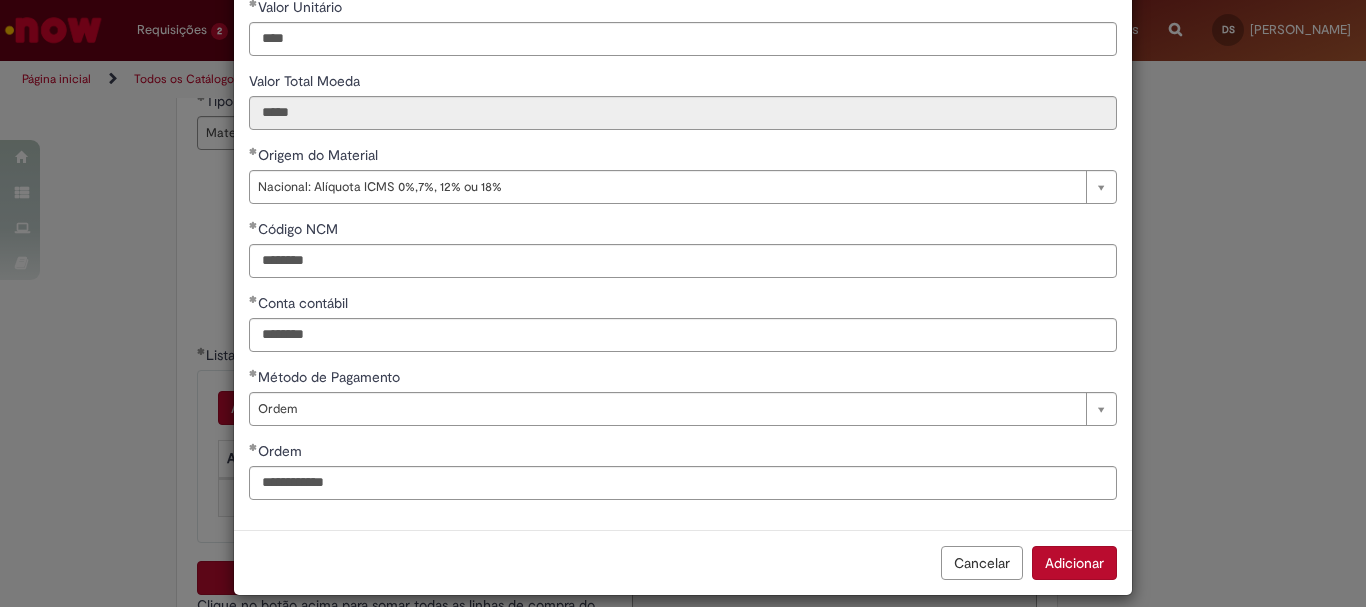 click on "Adicionar" at bounding box center (1074, 563) 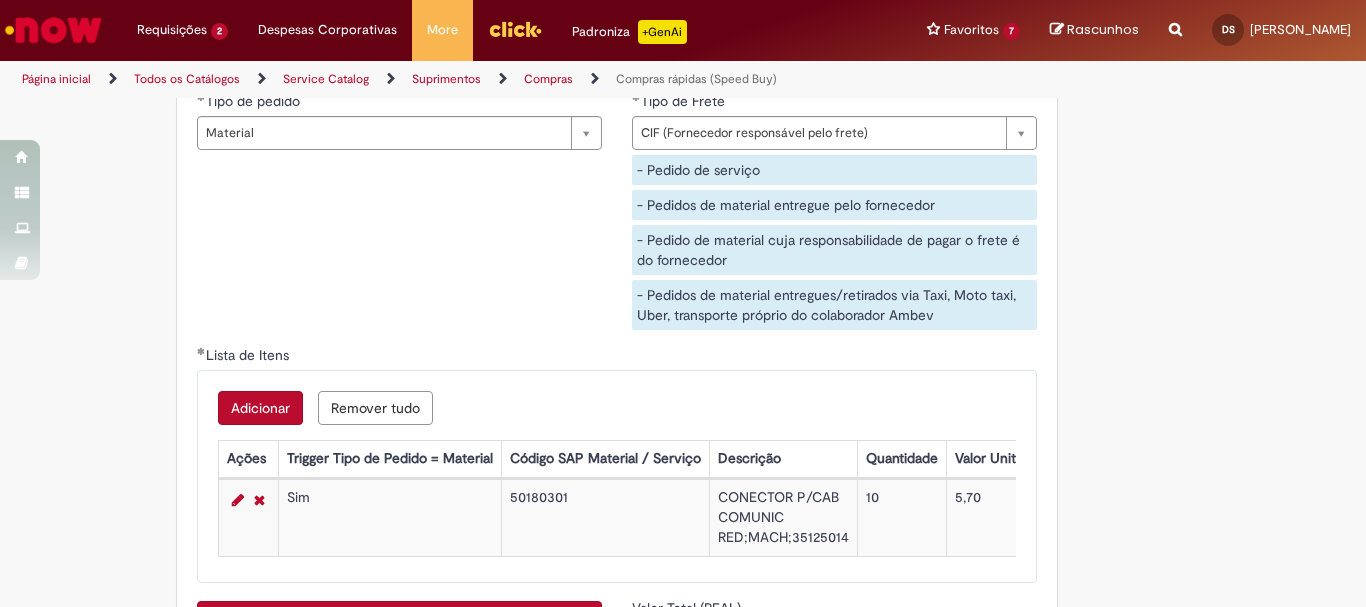 click on "Adicionar" at bounding box center [260, 408] 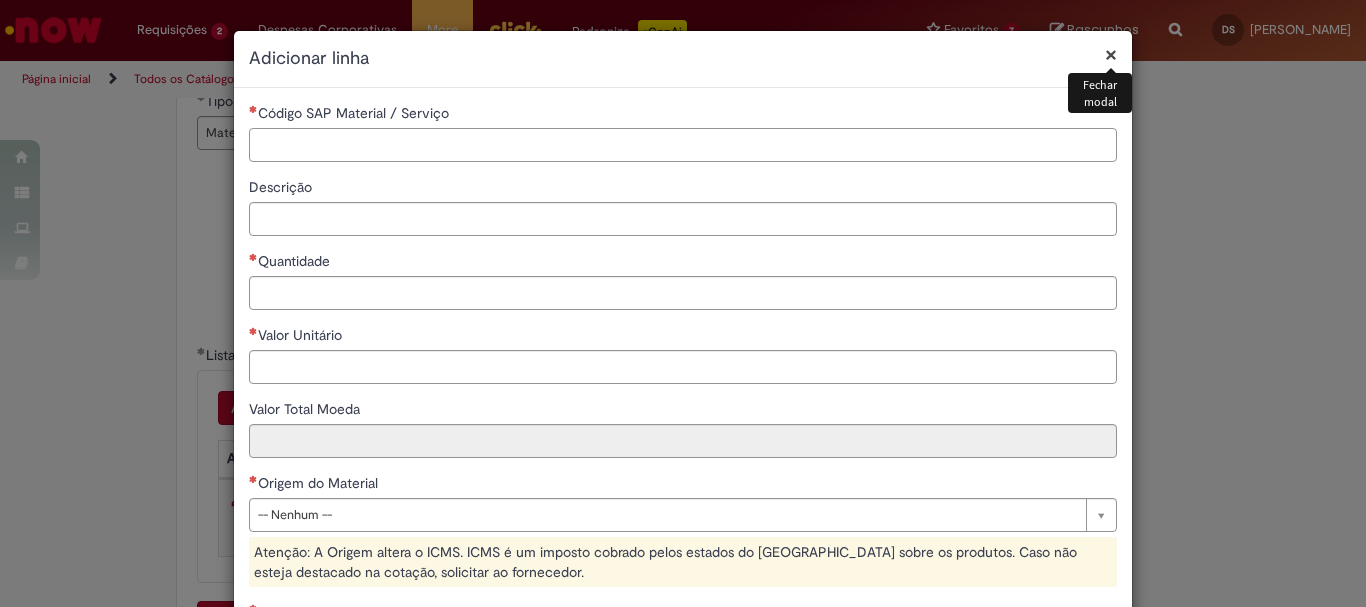 click on "Código SAP Material / Serviço" at bounding box center (683, 145) 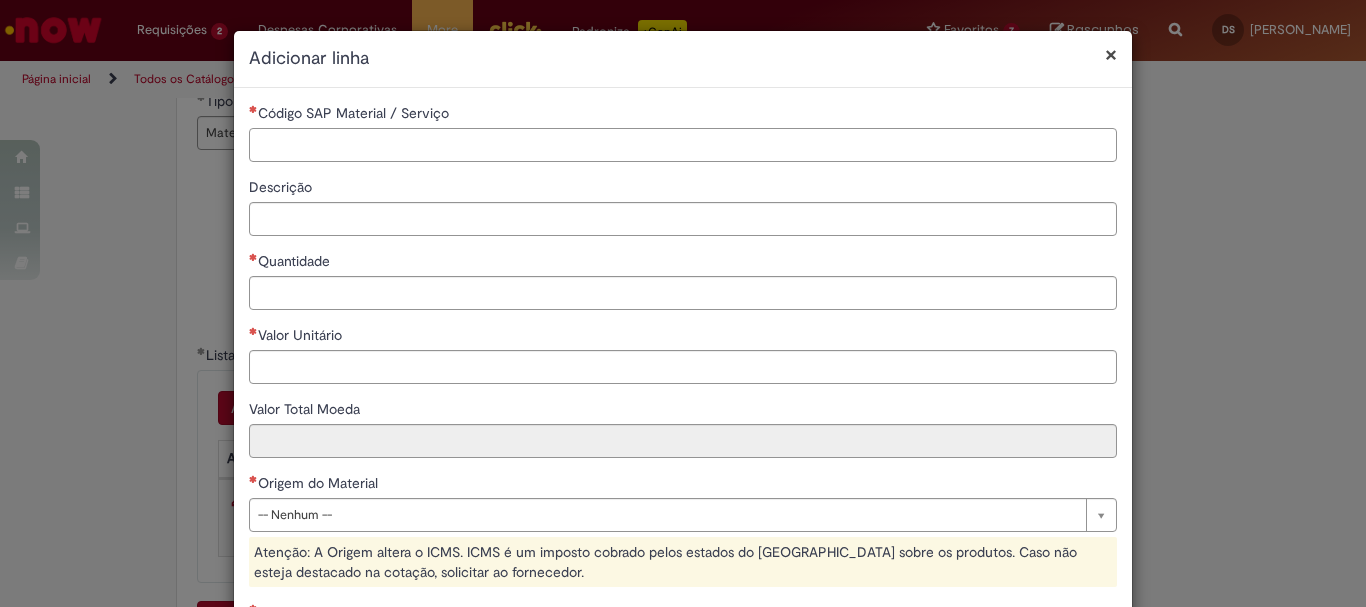 paste on "********" 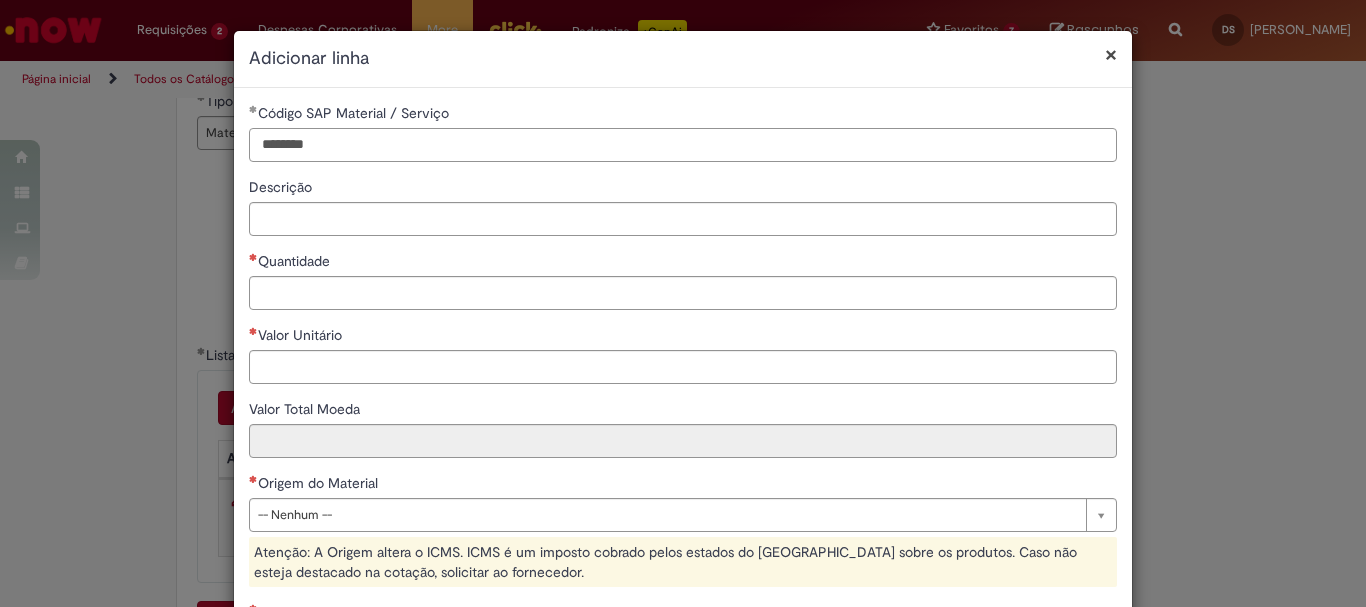 type on "********" 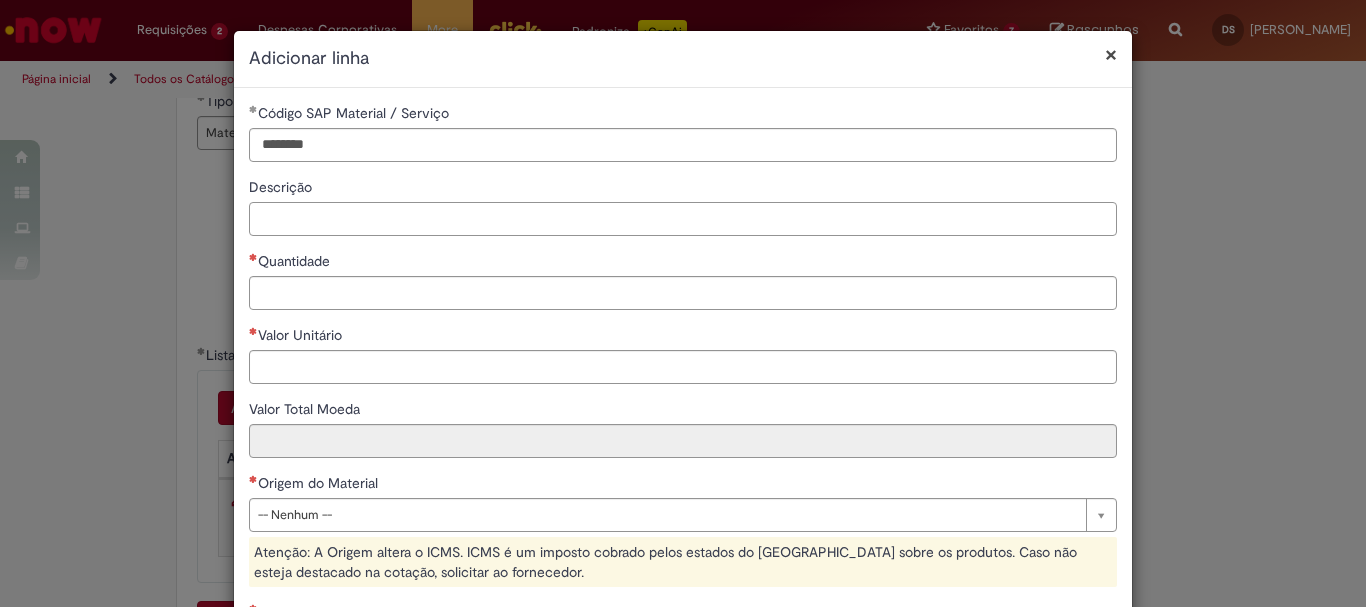 click on "Descrição" at bounding box center [683, 219] 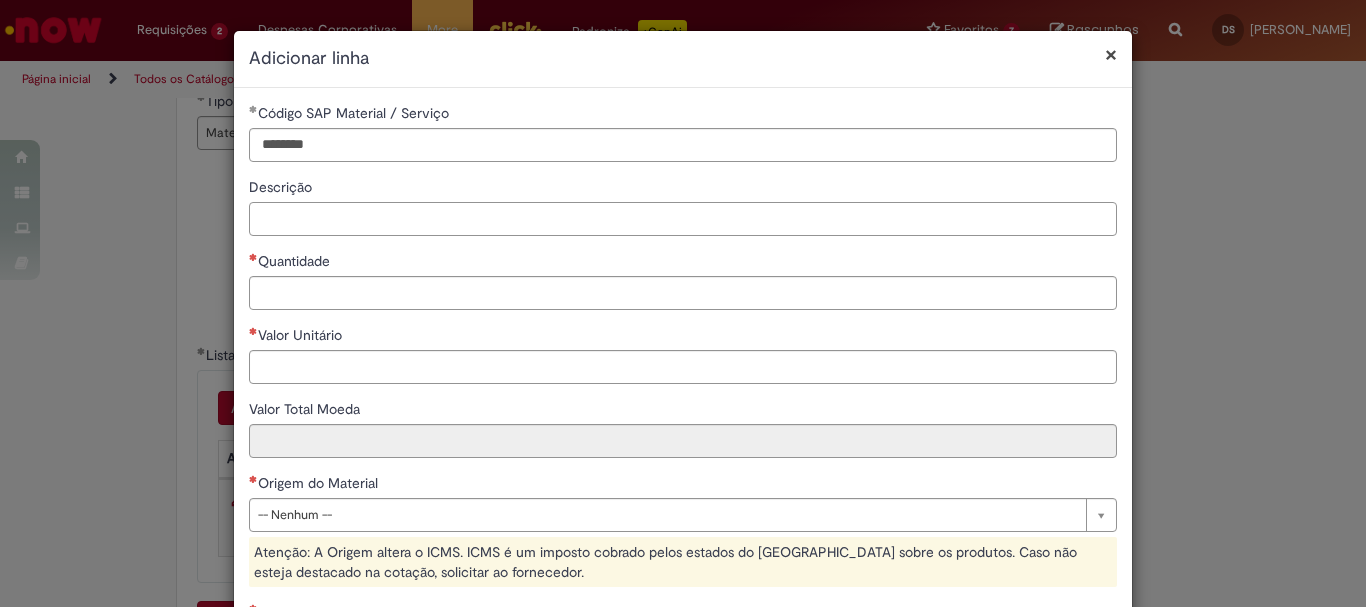 paste on "**********" 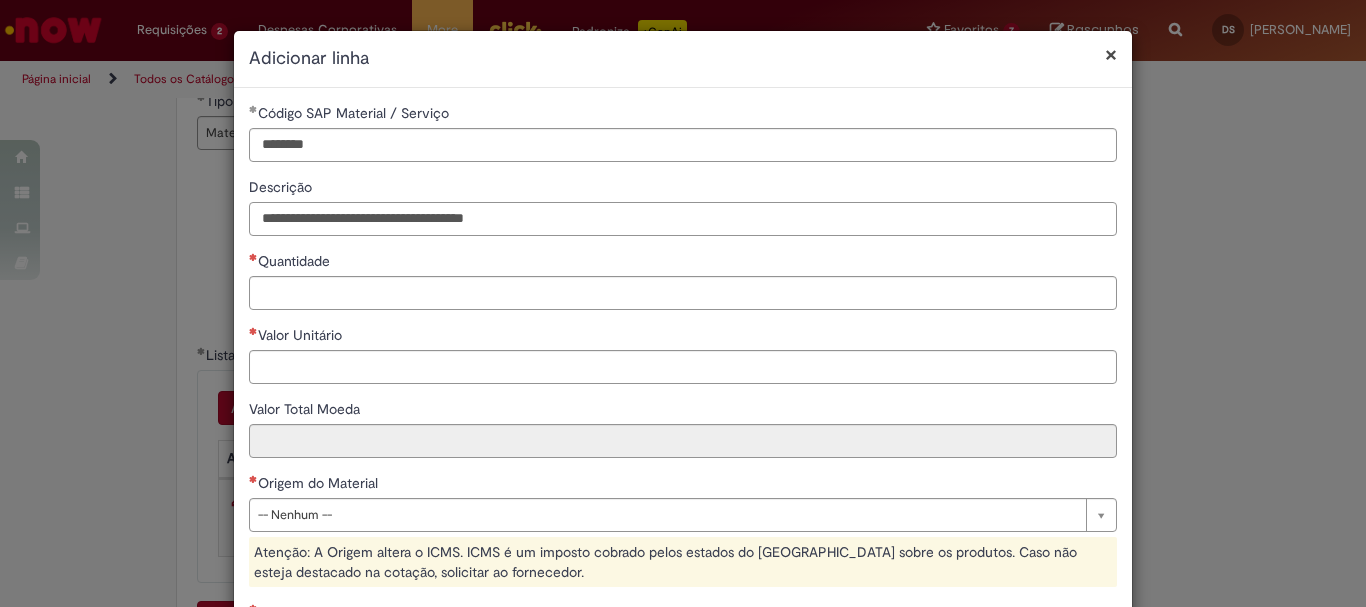 type on "**********" 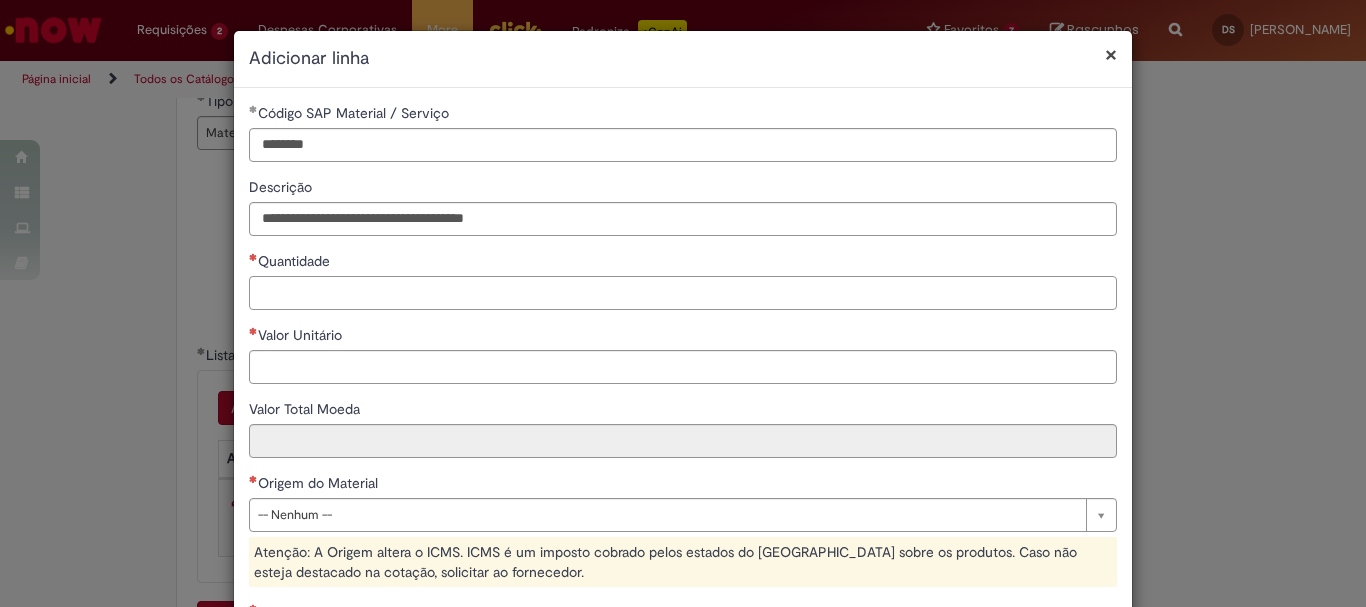 click on "Quantidade" at bounding box center [683, 293] 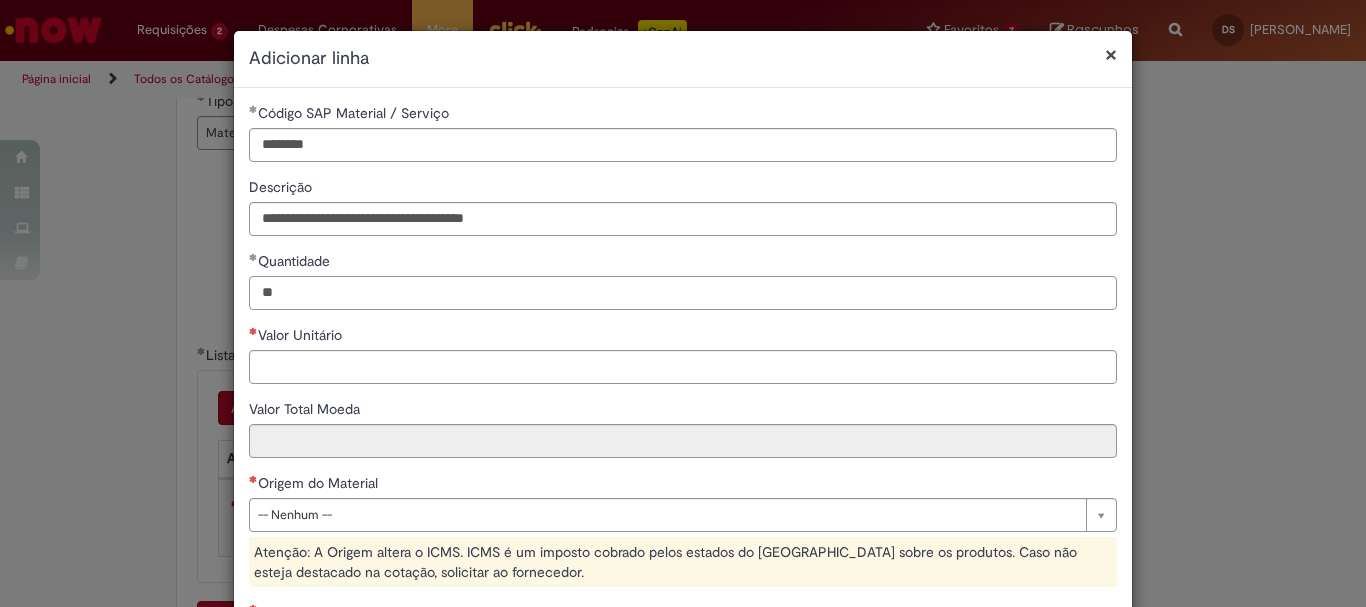 type on "**" 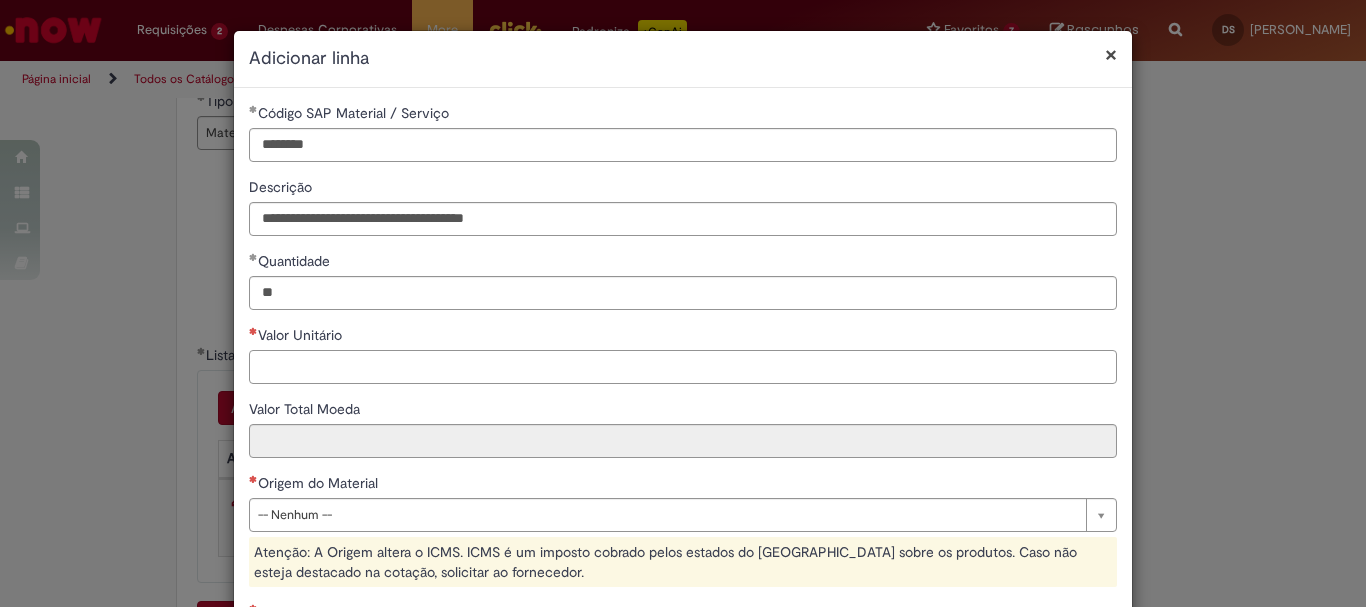 click on "Valor Unitário" at bounding box center (683, 367) 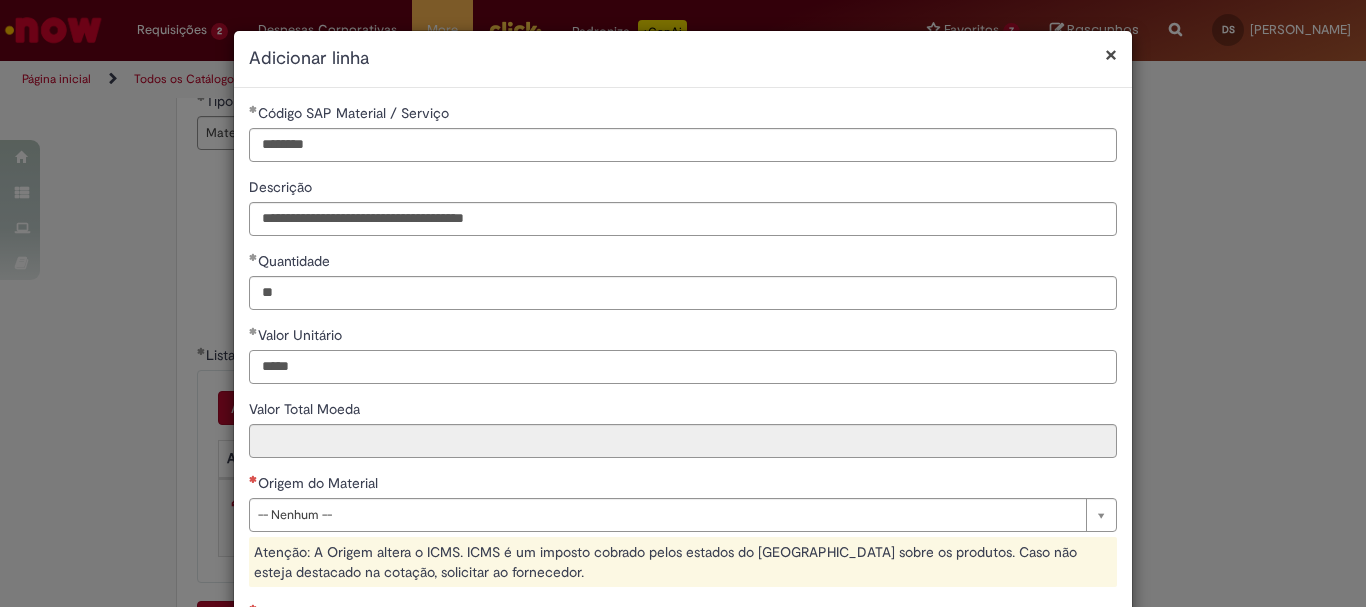 type on "*****" 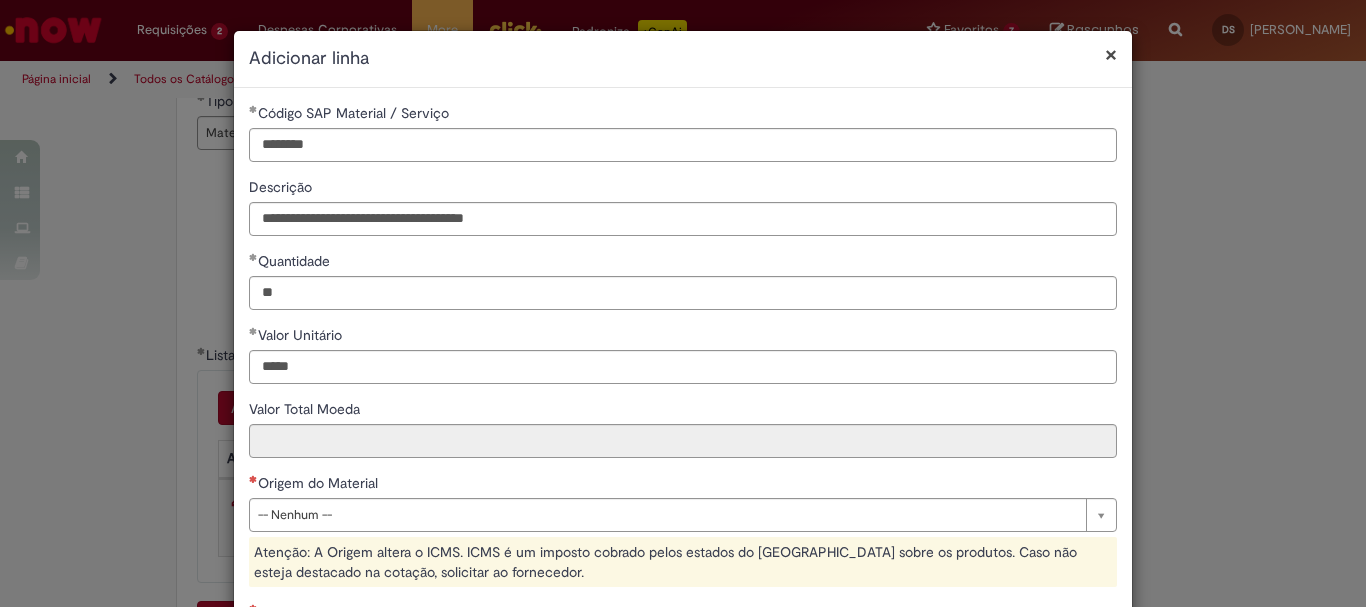 type on "******" 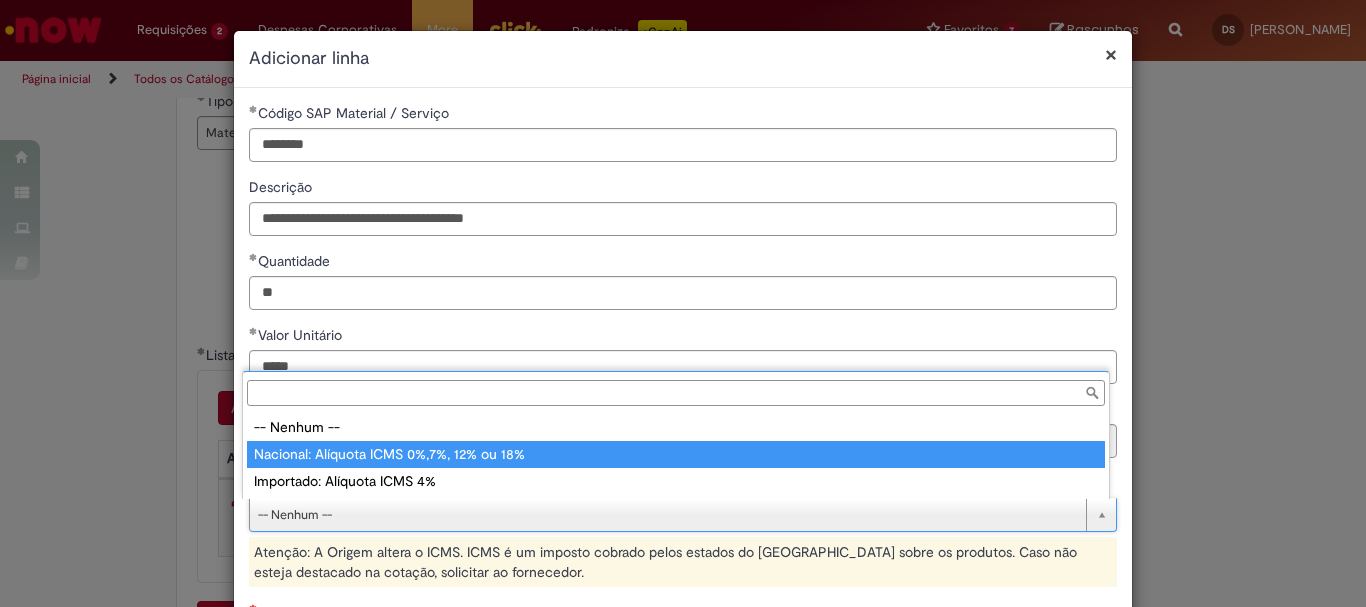 type on "**********" 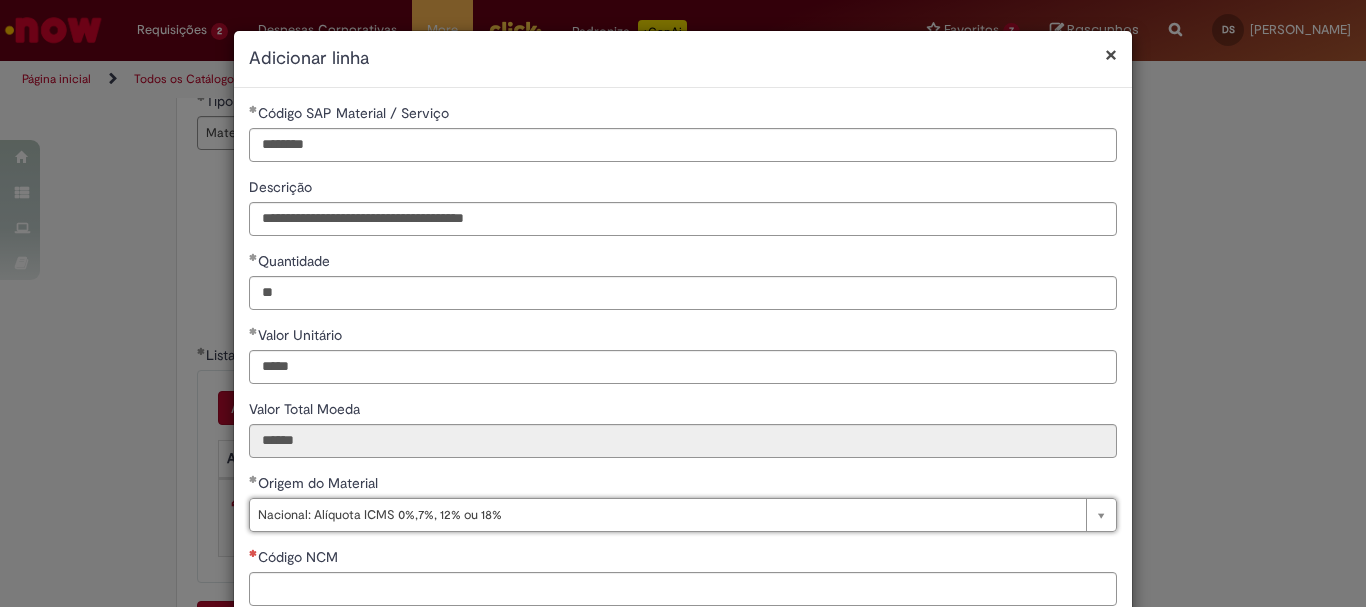 scroll, scrollTop: 300, scrollLeft: 0, axis: vertical 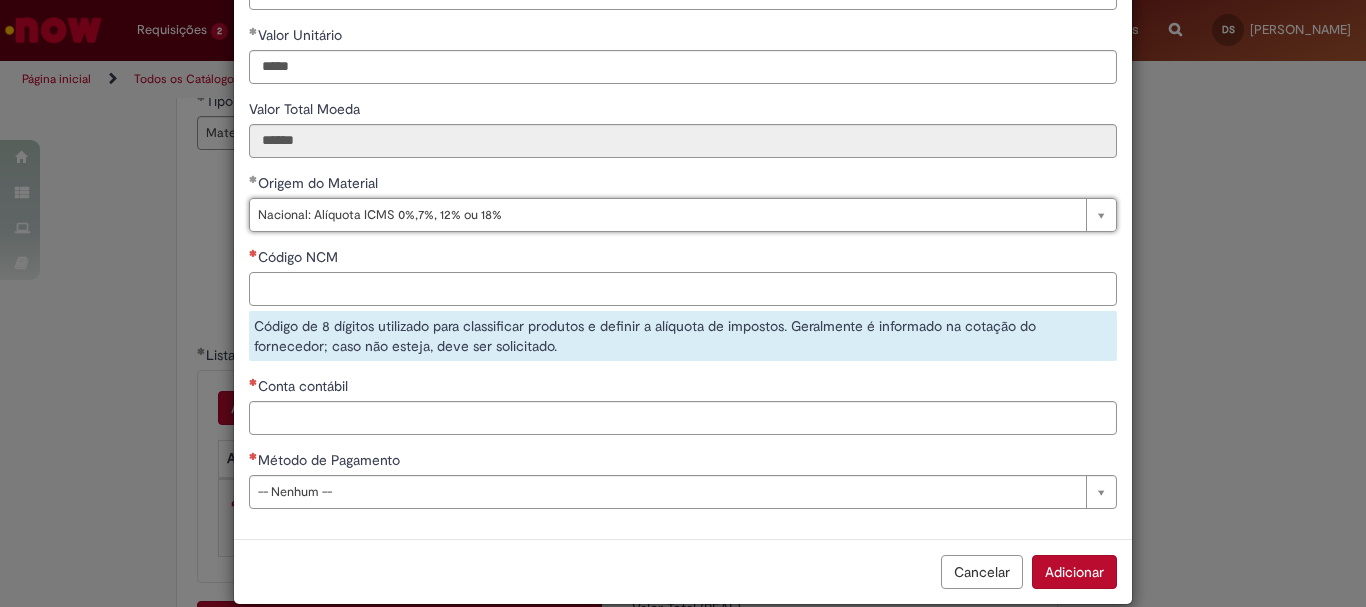 click on "Código NCM" at bounding box center [683, 289] 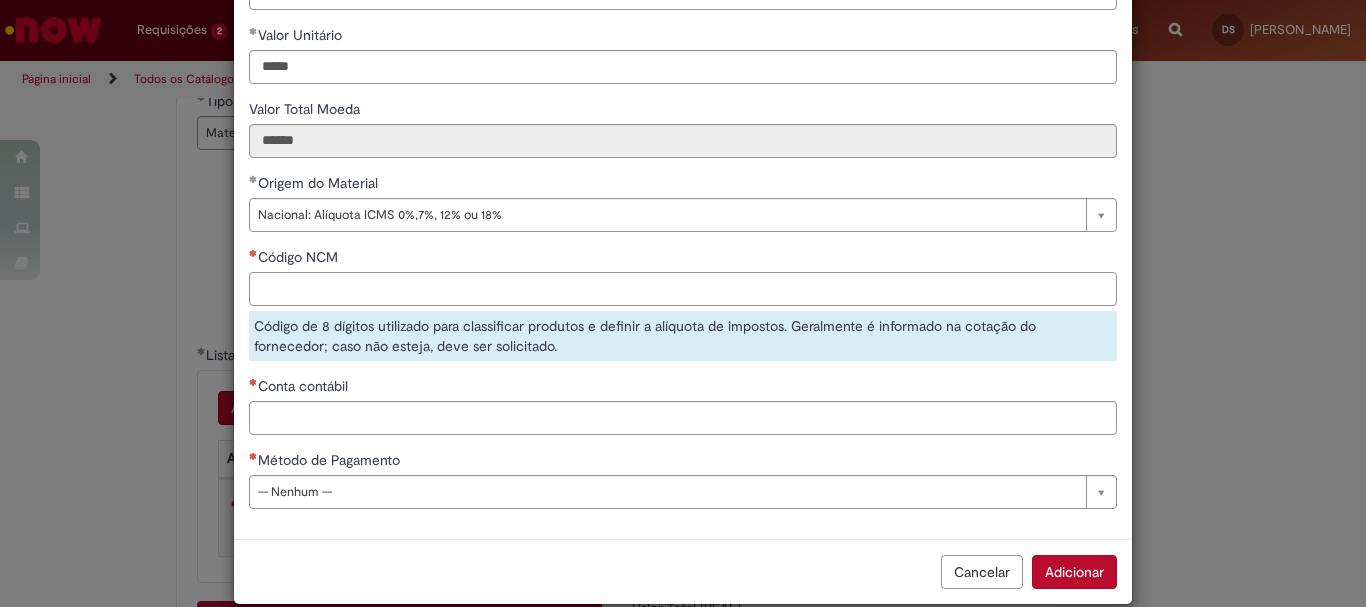 paste on "**********" 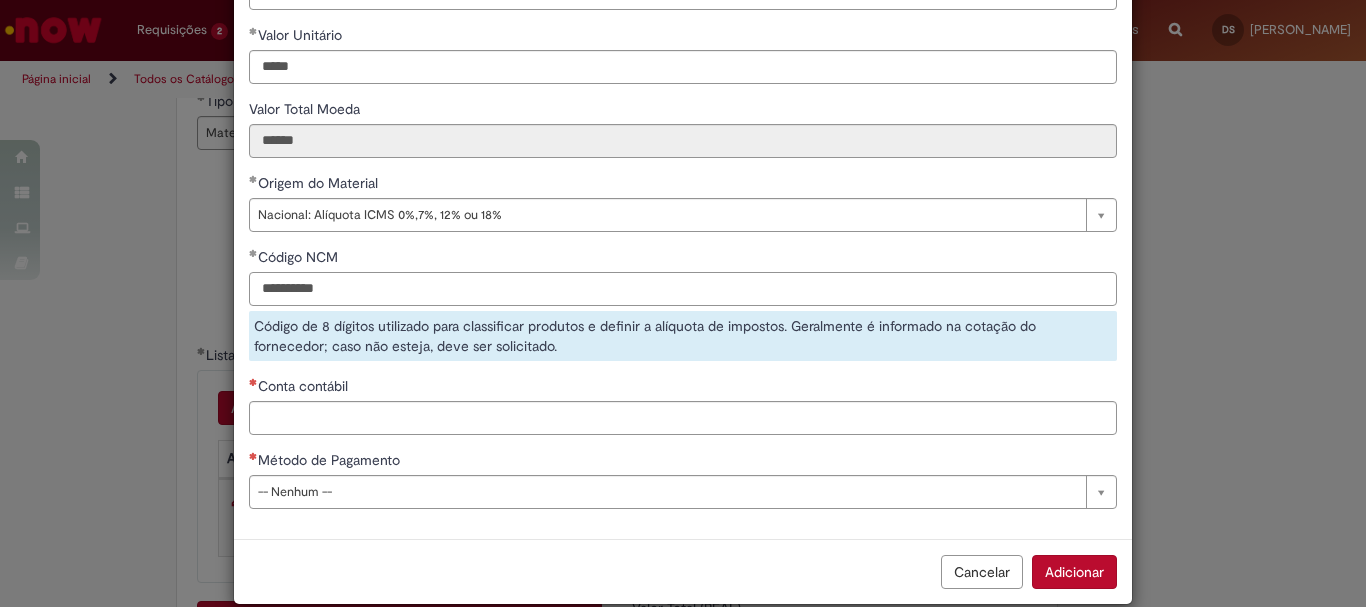 click on "**********" at bounding box center (683, 289) 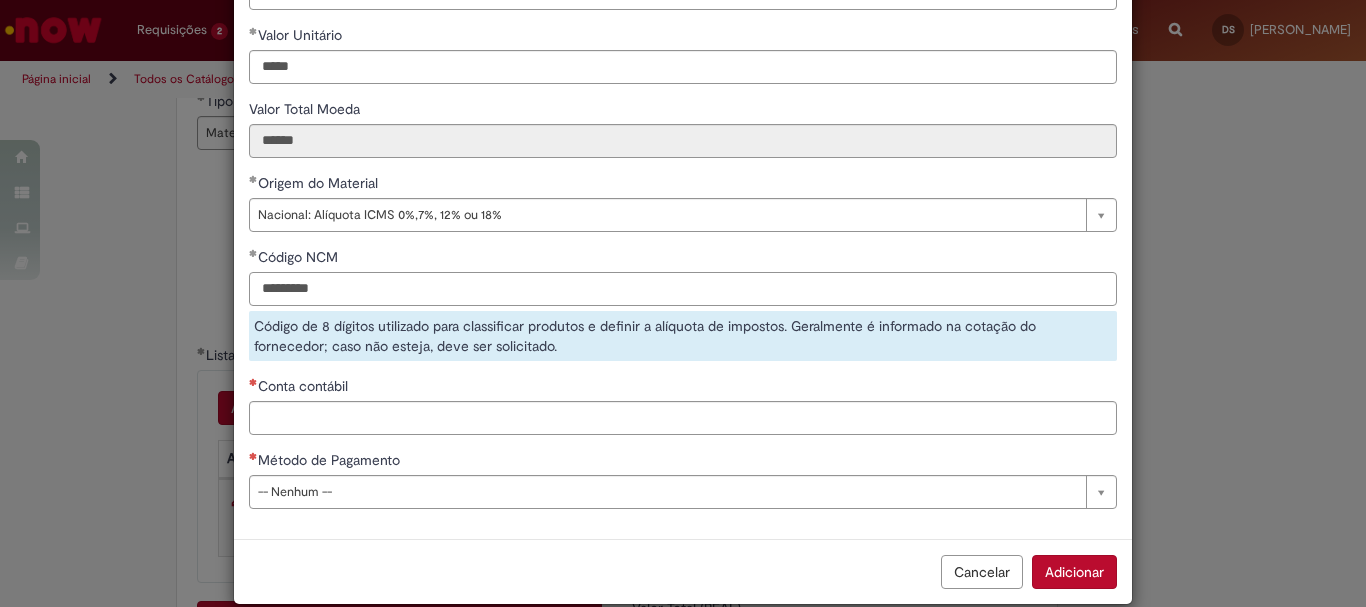 click on "*********" at bounding box center (683, 289) 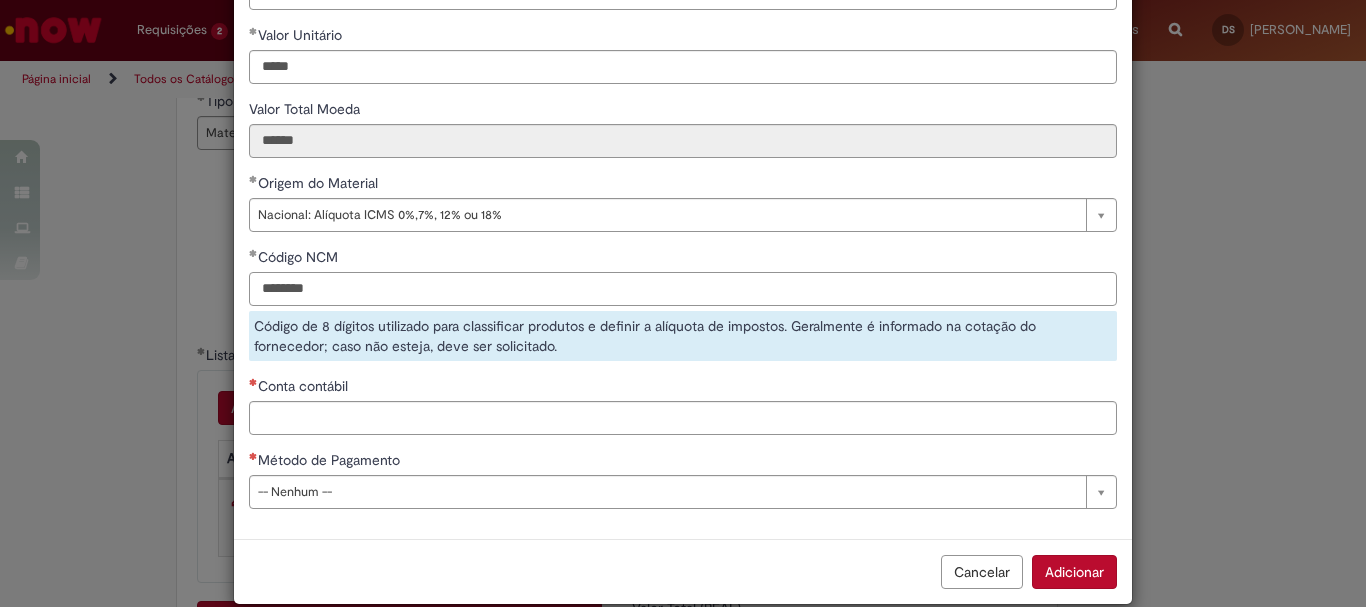 type on "********" 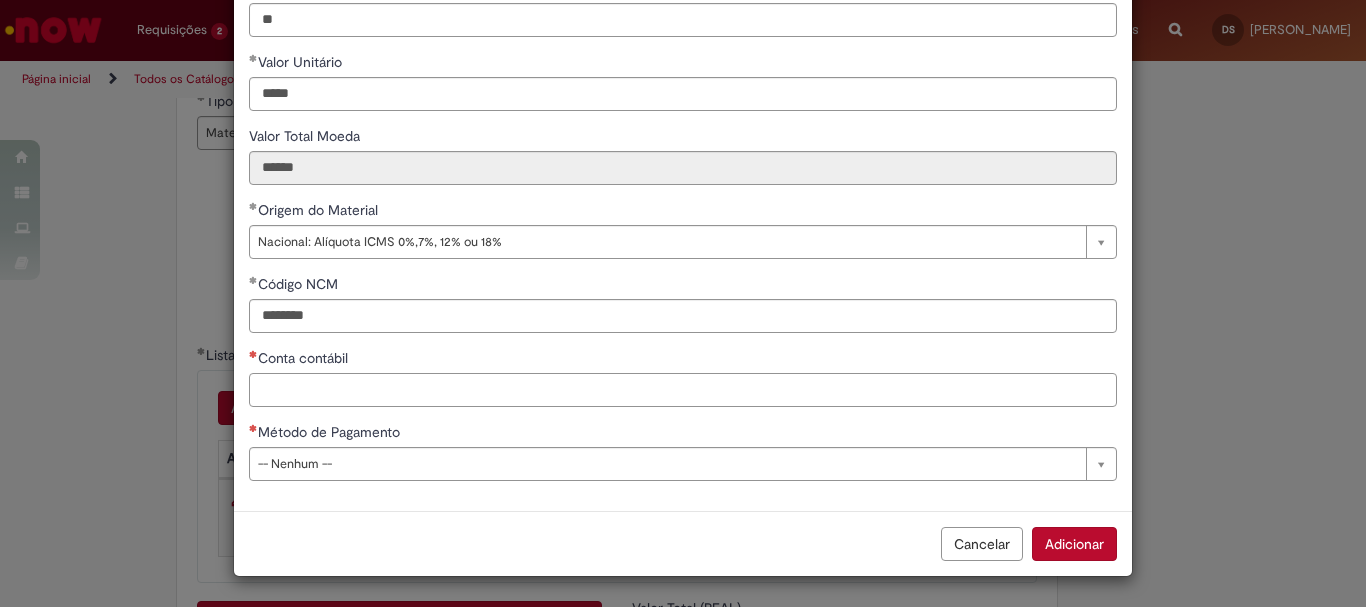 click on "**********" at bounding box center (683, 163) 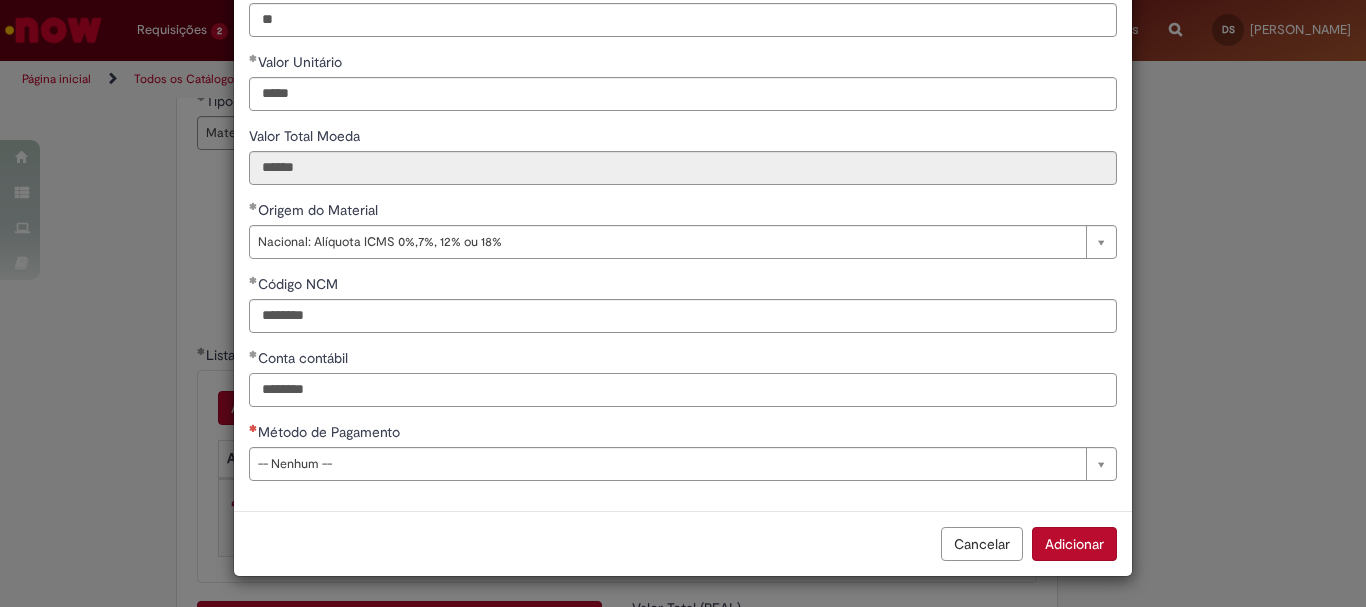 type on "********" 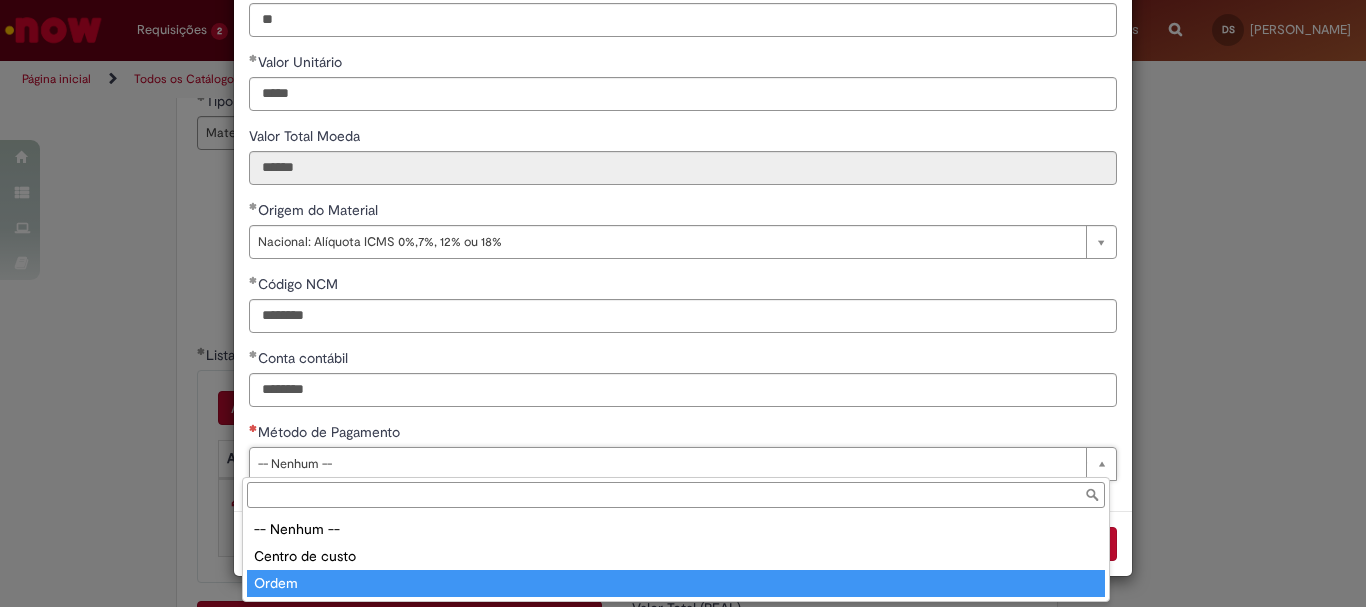 type on "*****" 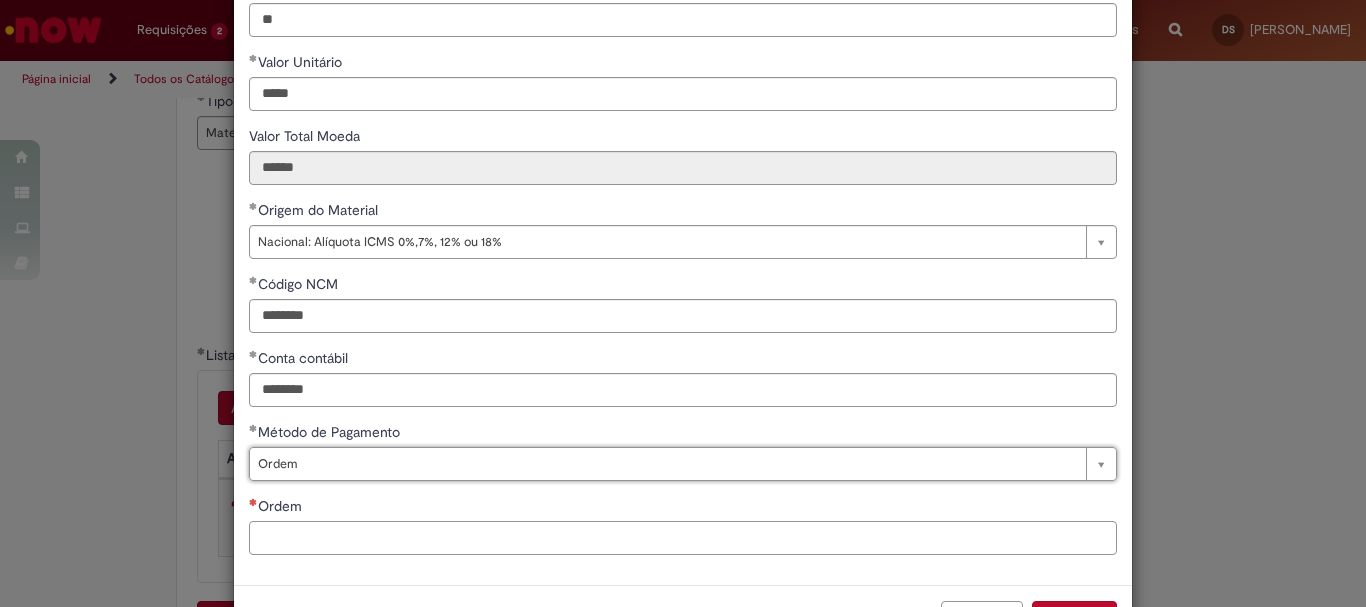 click on "Ordem" at bounding box center (683, 538) 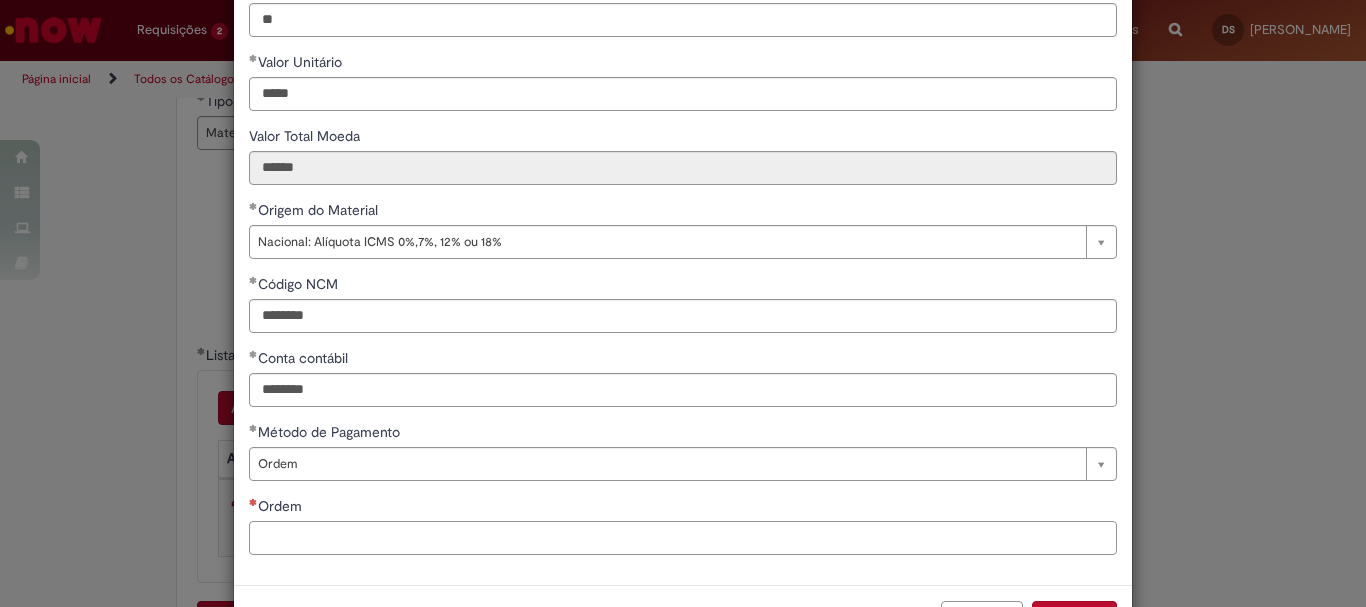 paste on "**********" 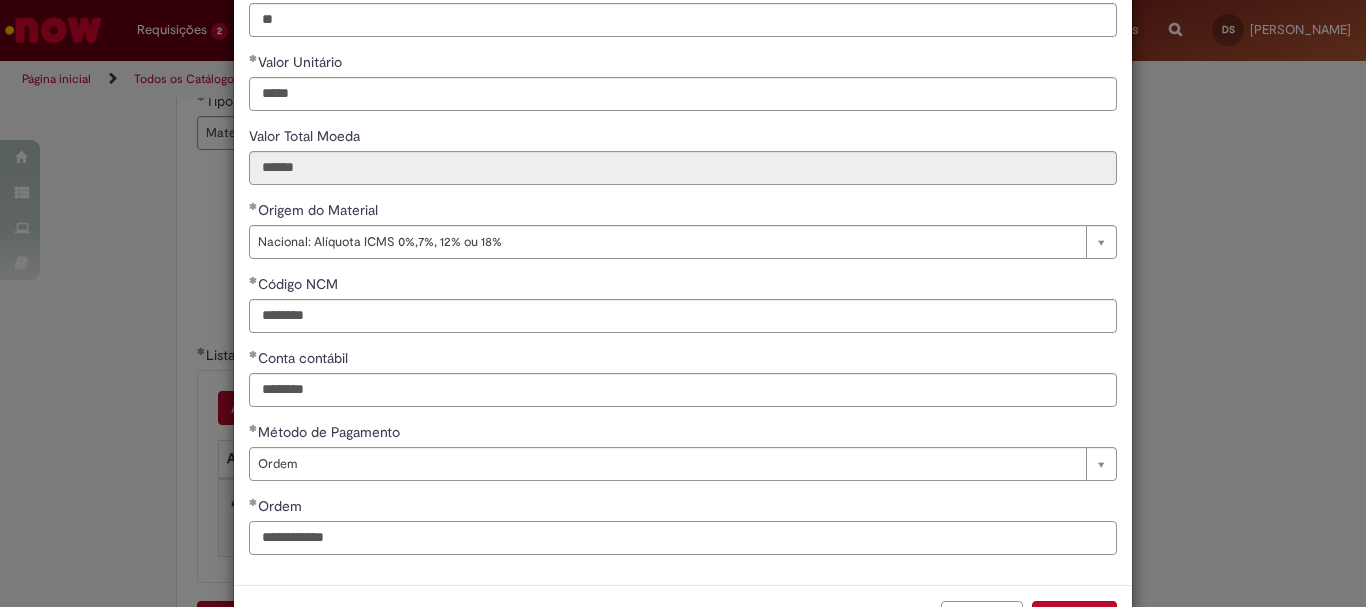 scroll, scrollTop: 347, scrollLeft: 0, axis: vertical 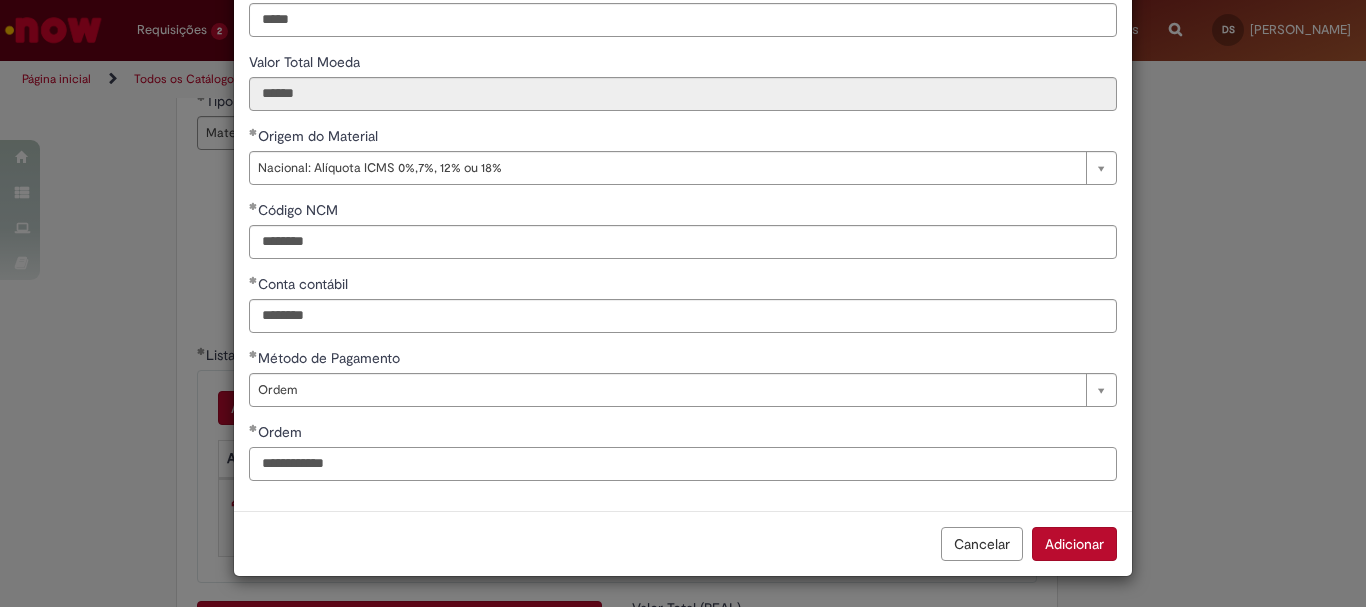 type on "**********" 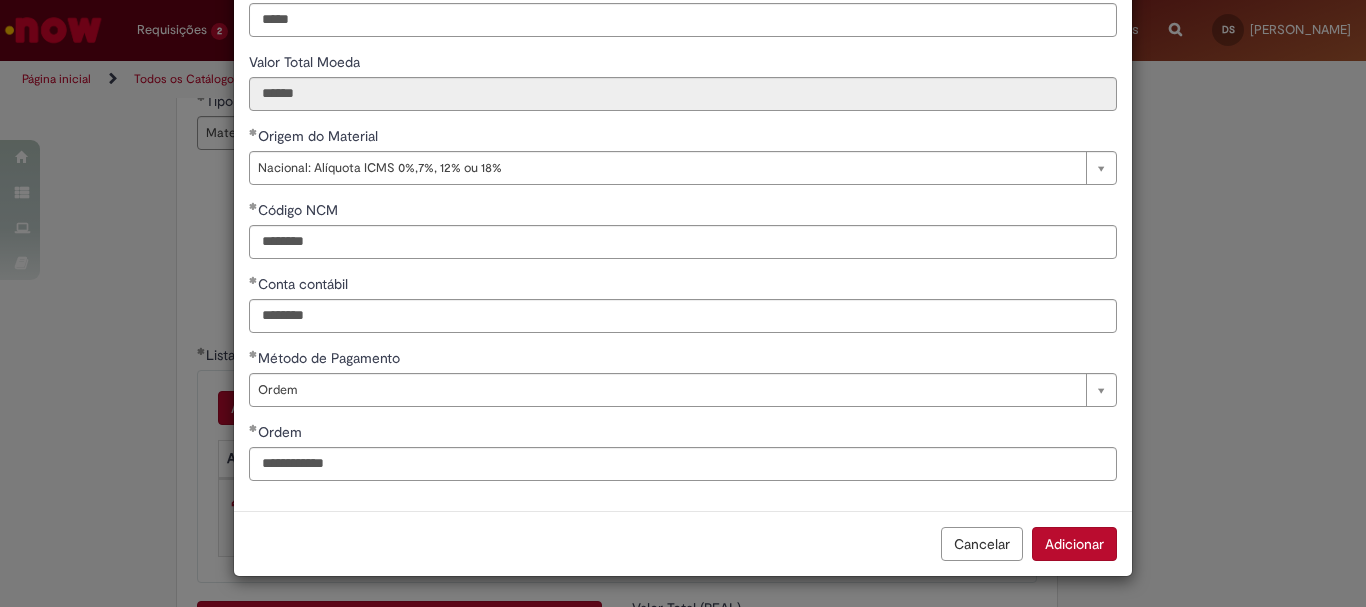 click on "Cancelar   Adicionar" at bounding box center (683, 543) 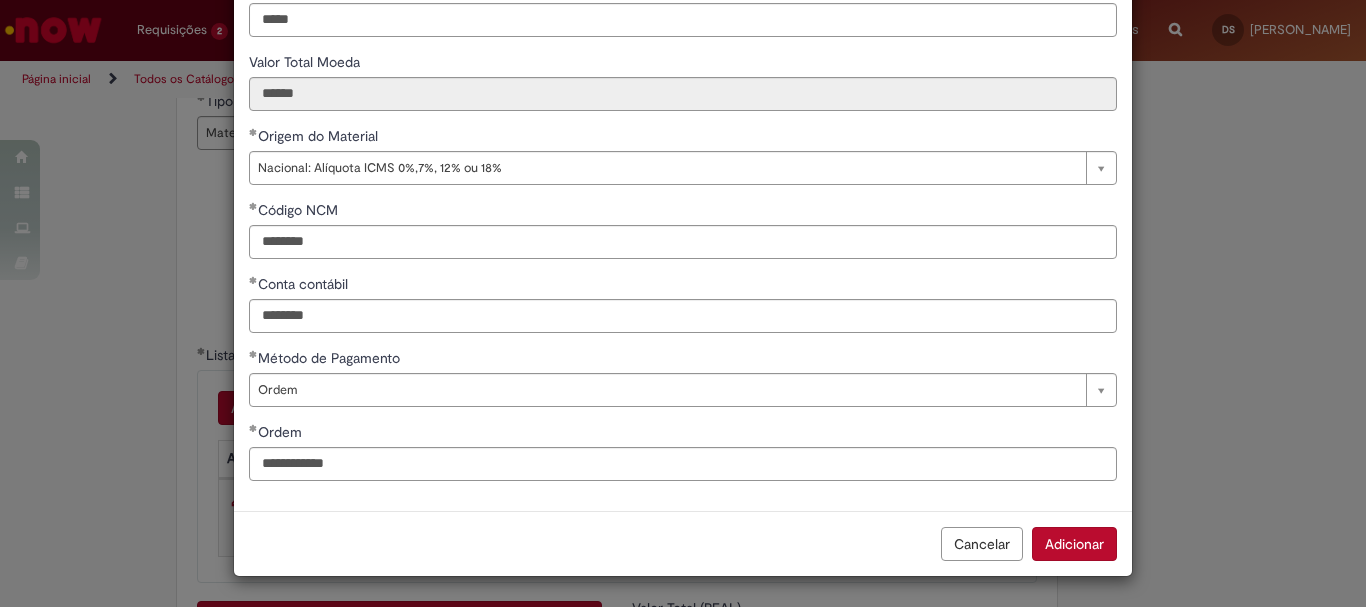 click on "Adicionar" at bounding box center [1074, 544] 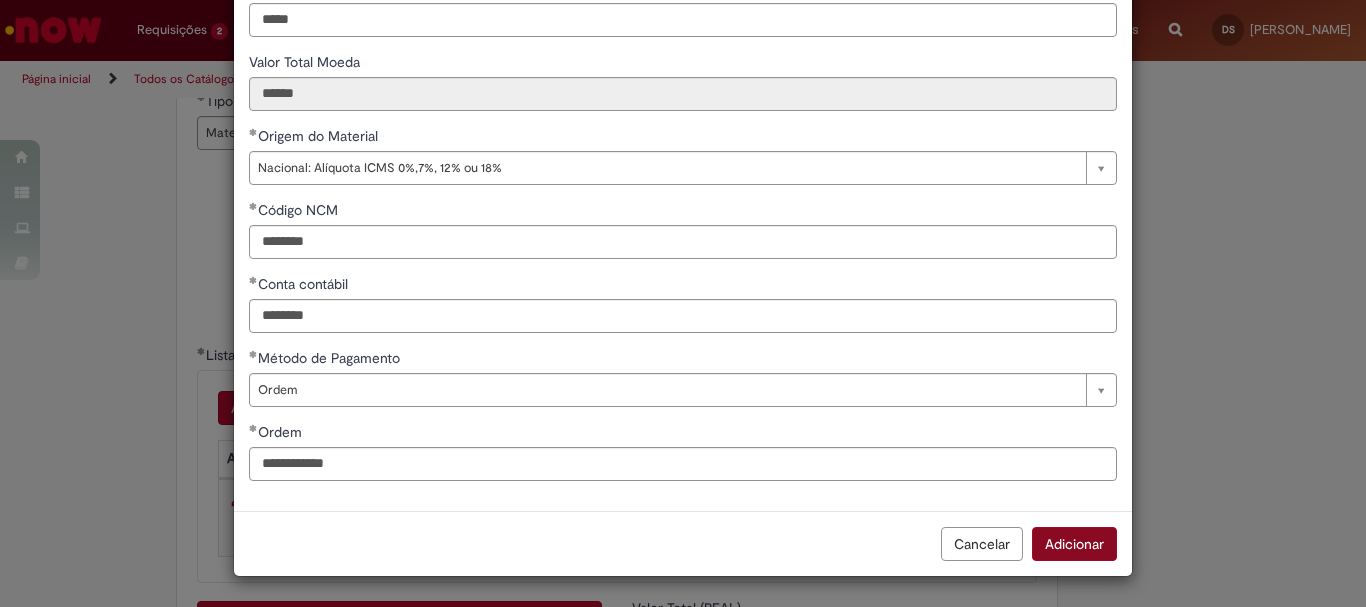 scroll, scrollTop: 347, scrollLeft: 0, axis: vertical 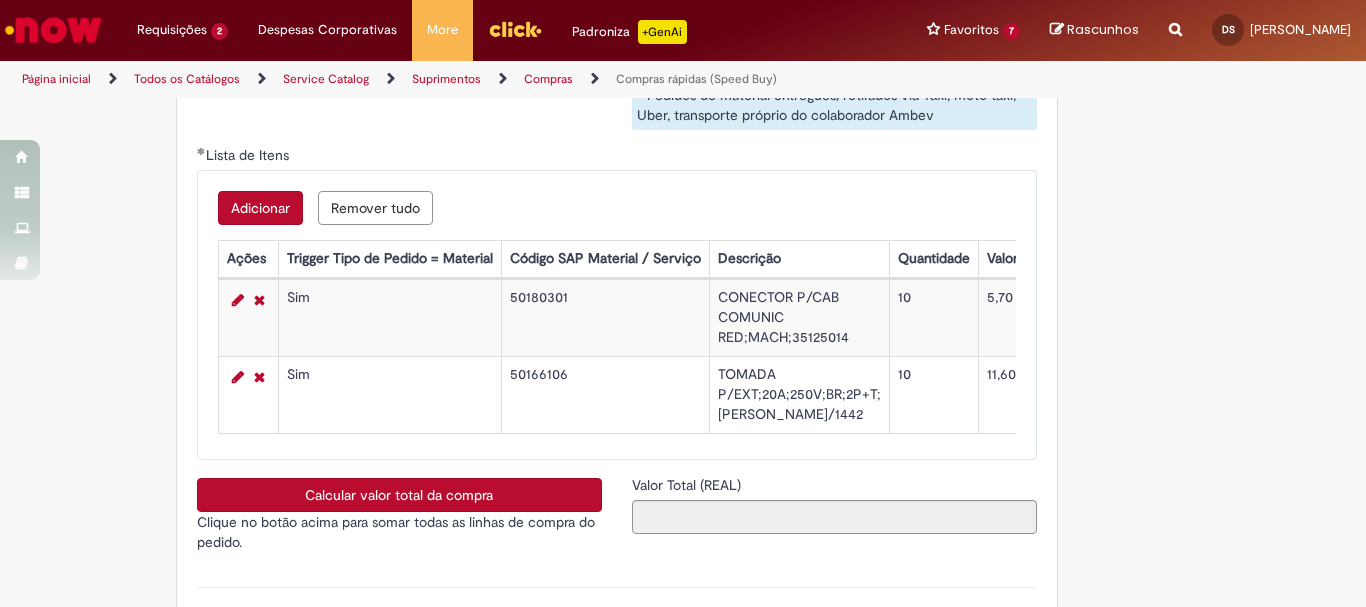 click on "Clique no botão acima para somar todas as linhas de compra do pedido." at bounding box center (399, 532) 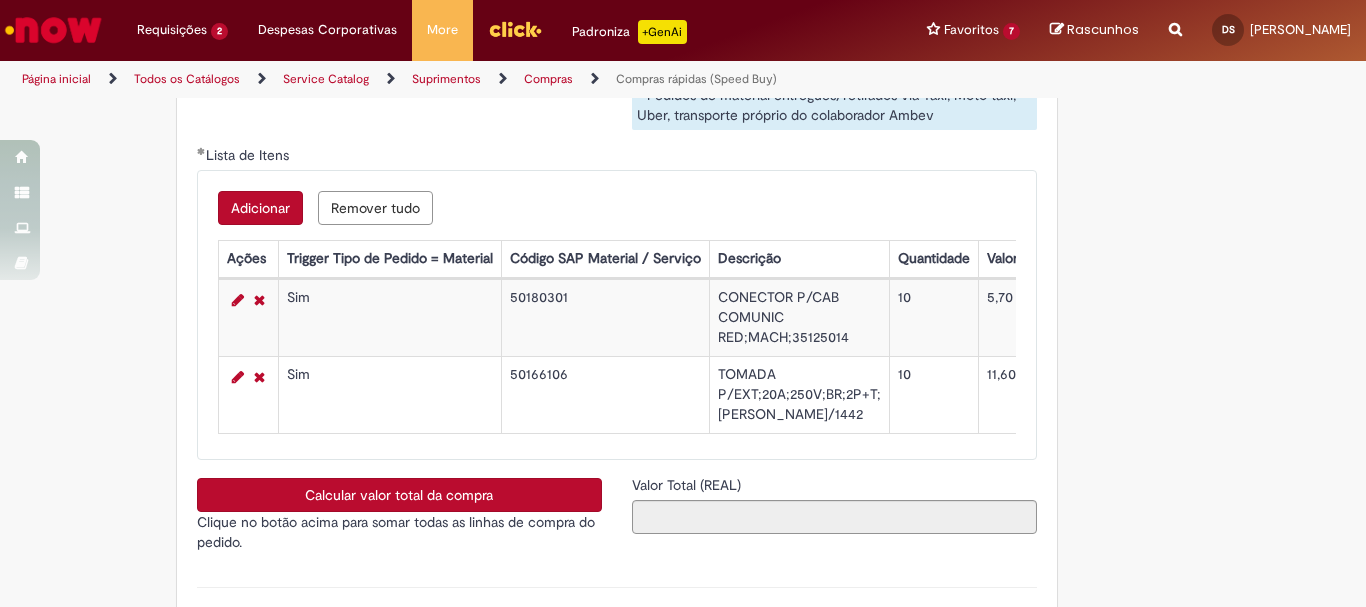 click on "Calcular valor total da compra" at bounding box center (399, 495) 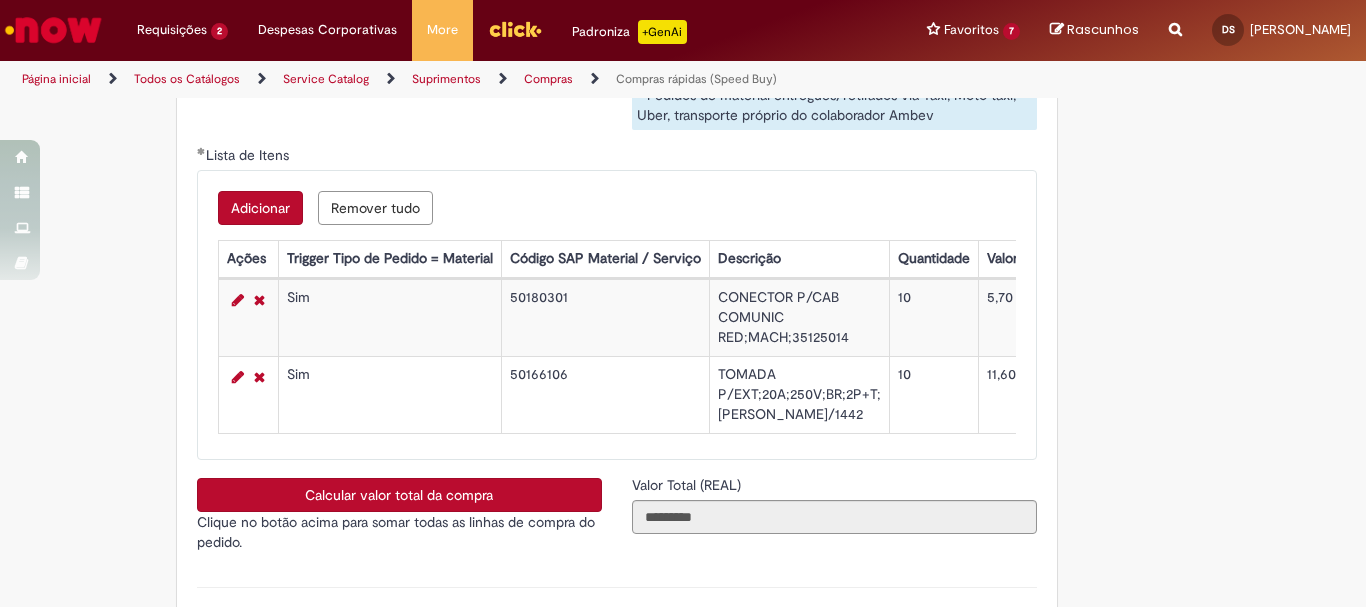 scroll, scrollTop: 3718, scrollLeft: 0, axis: vertical 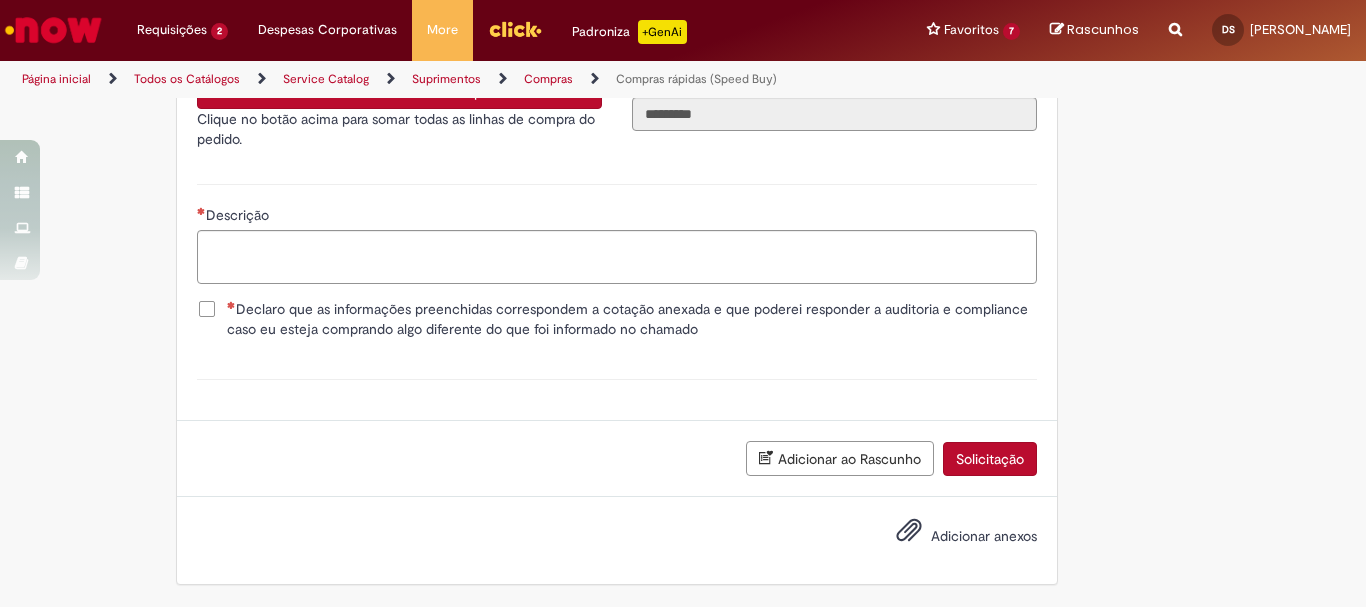click on "Adicionar anexos" at bounding box center [984, 536] 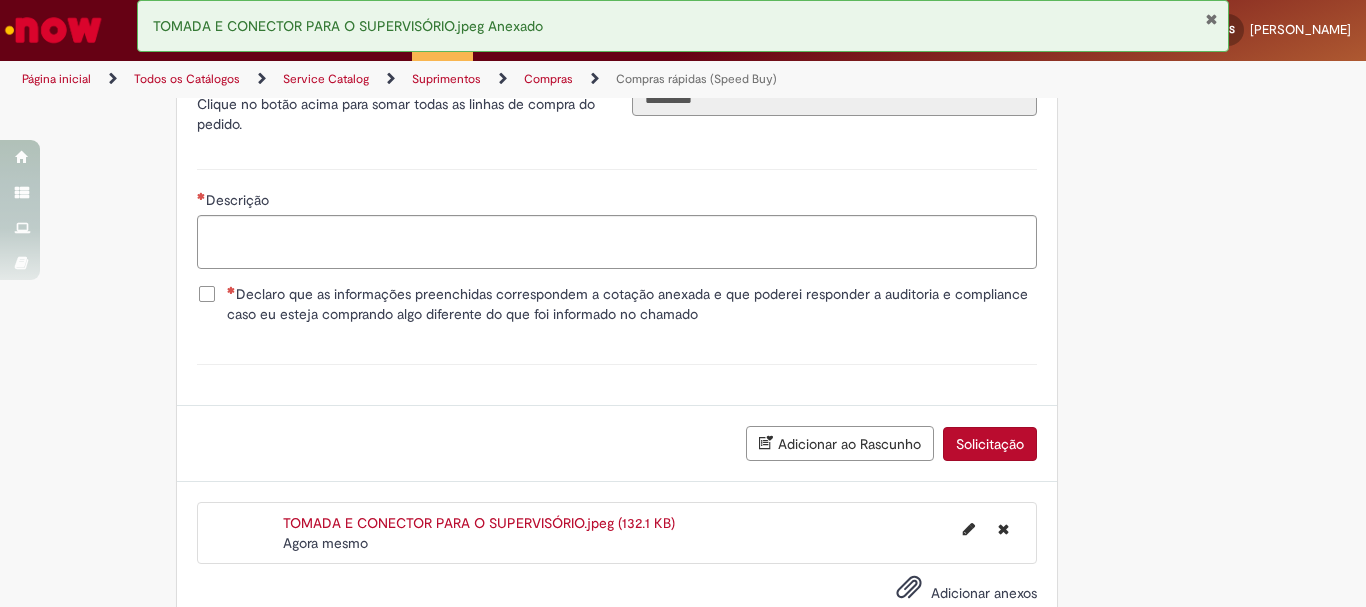 click on "Declaro que as informações preenchidas correspondem a cotação anexada e que poderei responder a auditoria e compliance caso eu esteja comprando algo diferente do que foi informado no chamado" at bounding box center [632, 304] 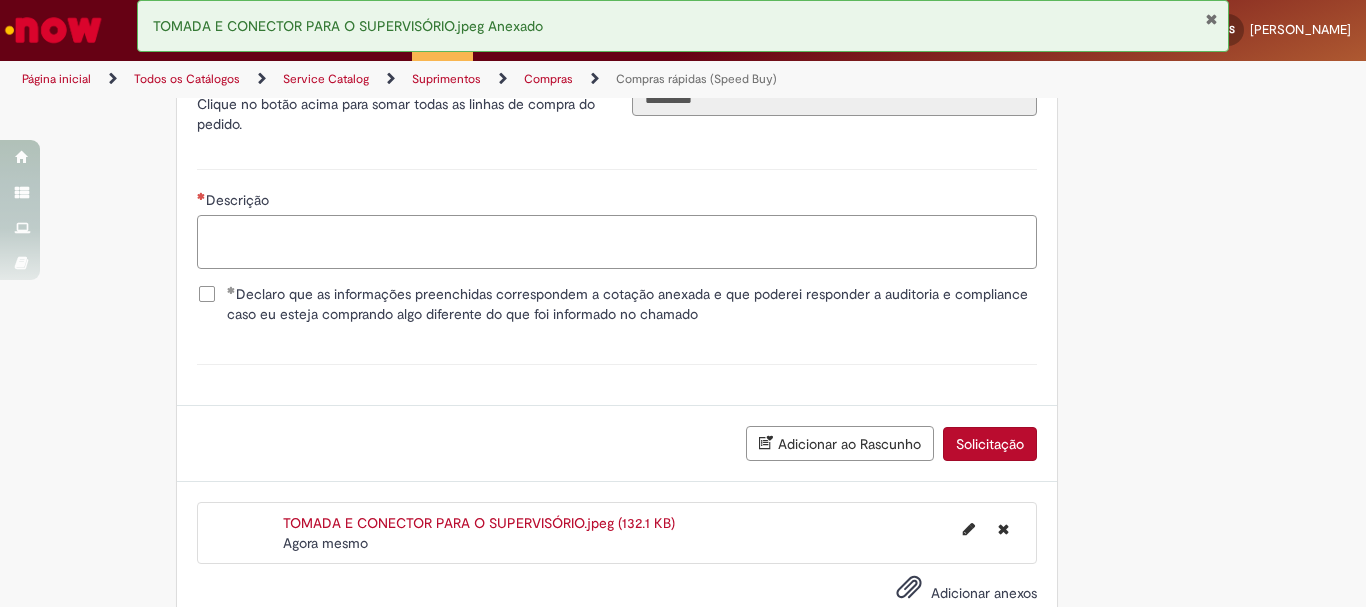 click on "Descrição" at bounding box center [617, 242] 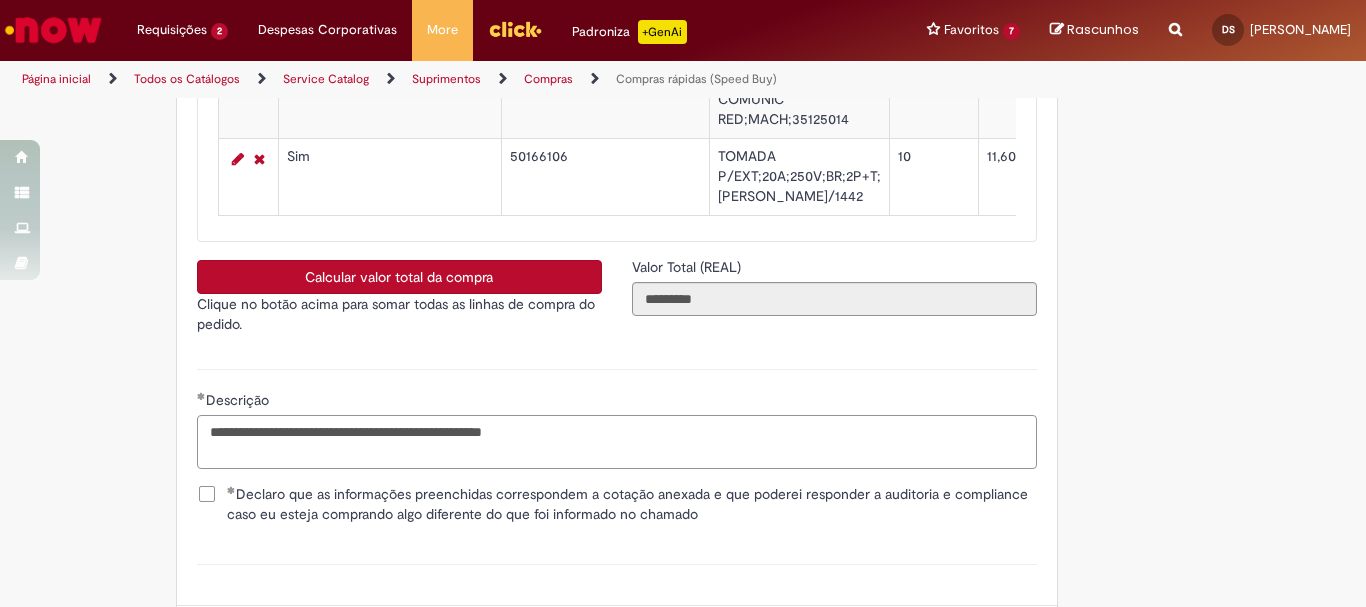 scroll, scrollTop: 3718, scrollLeft: 0, axis: vertical 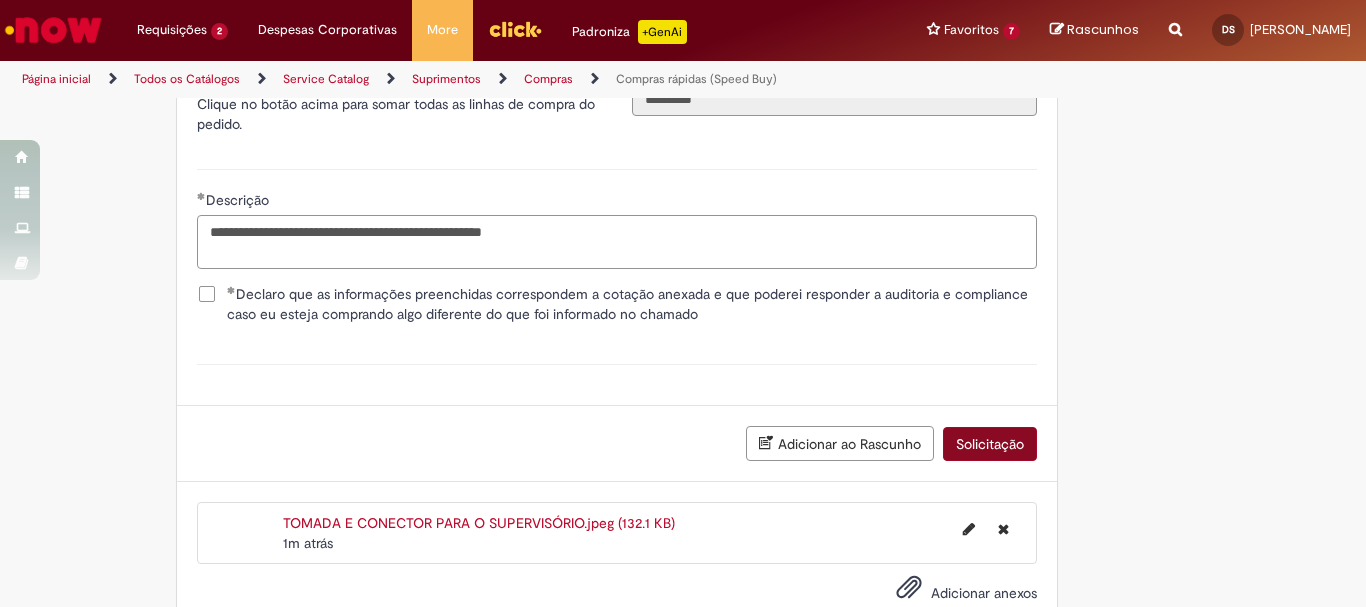 type on "**********" 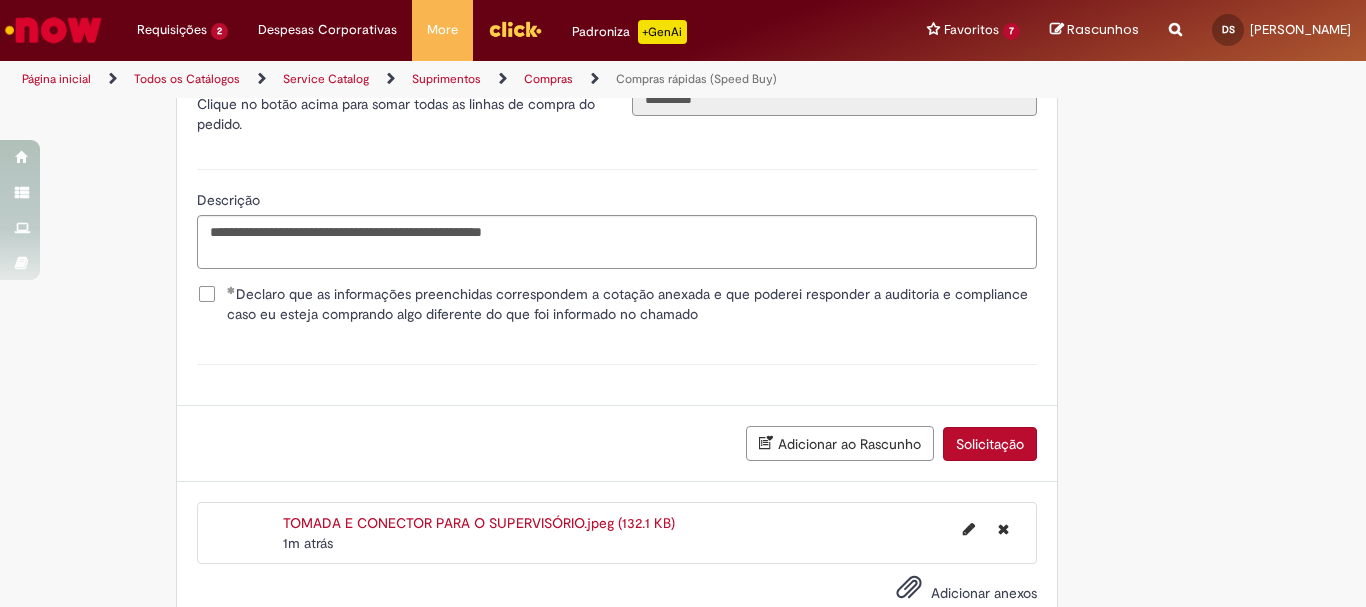 click on "Solicitação" at bounding box center (990, 444) 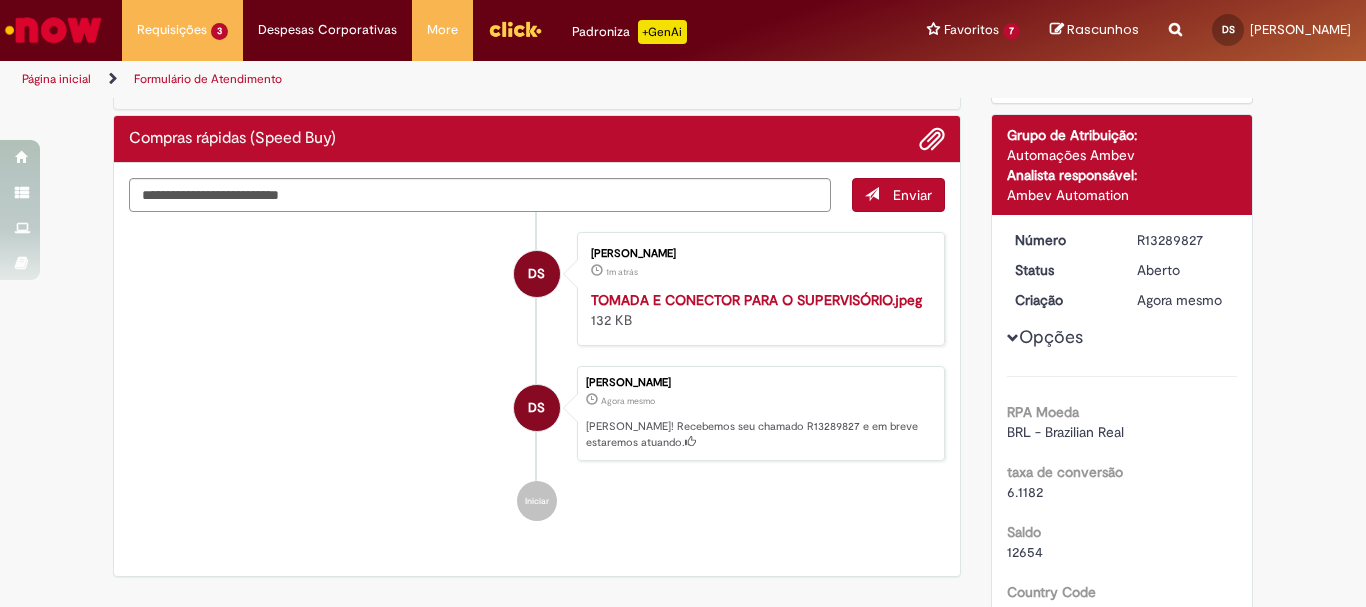 scroll, scrollTop: 215, scrollLeft: 0, axis: vertical 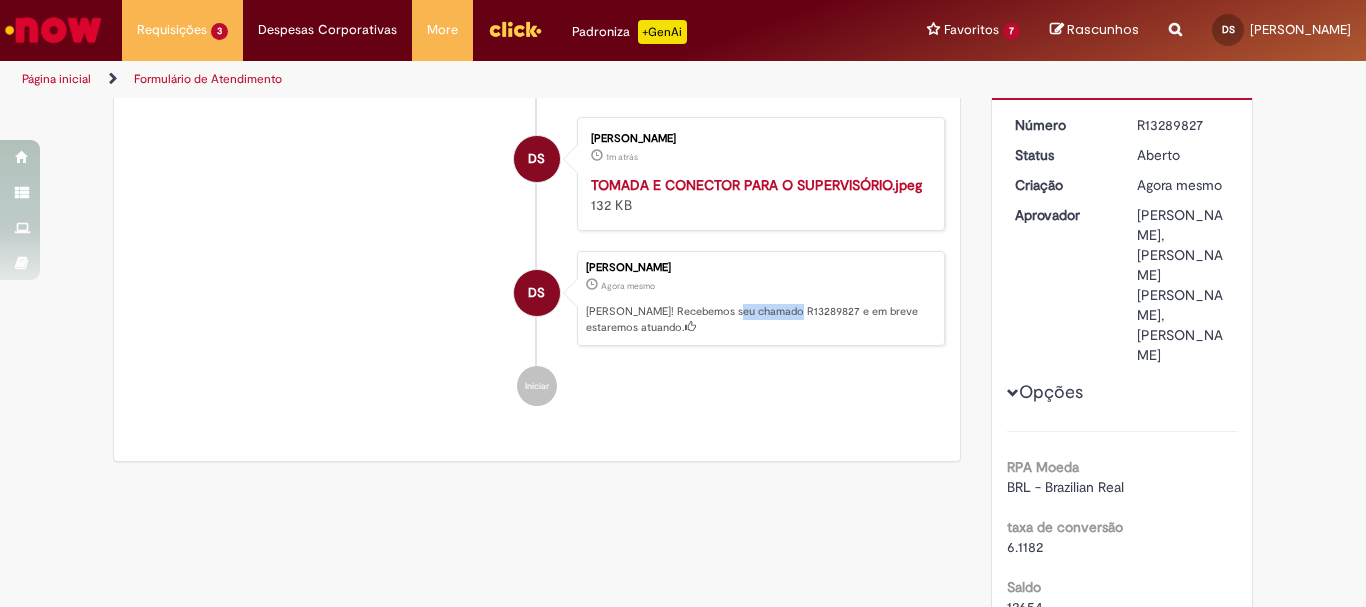 drag, startPoint x: 726, startPoint y: 572, endPoint x: 783, endPoint y: 574, distance: 57.035076 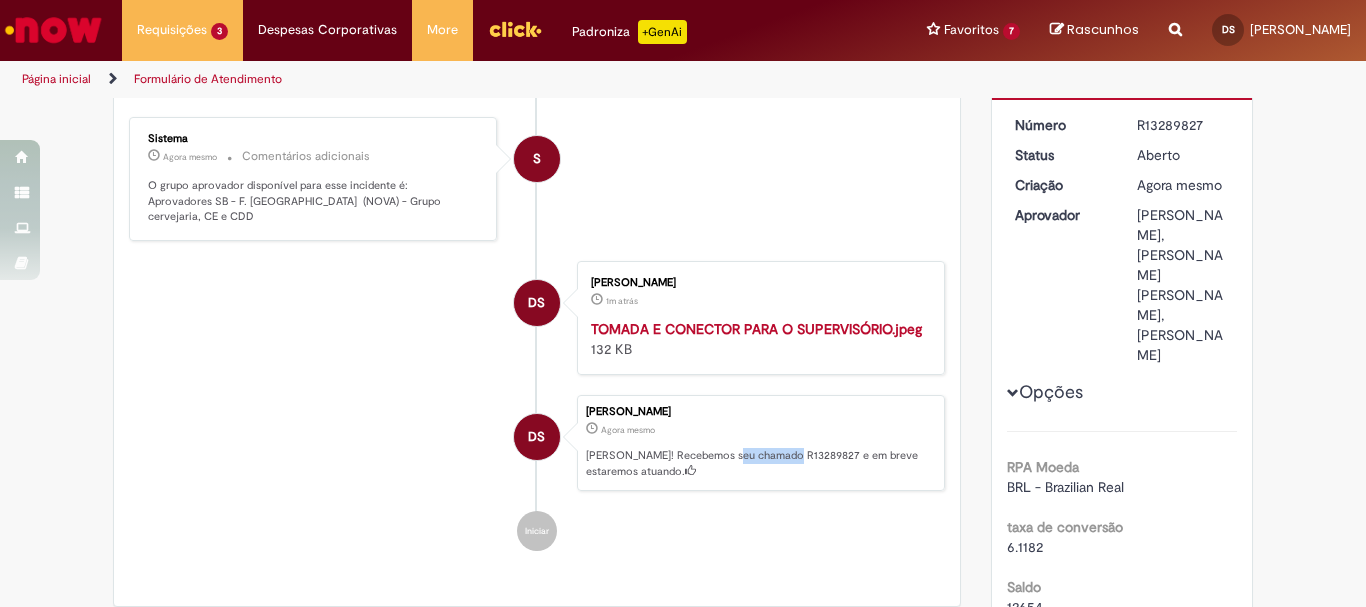 copy on "R13289827" 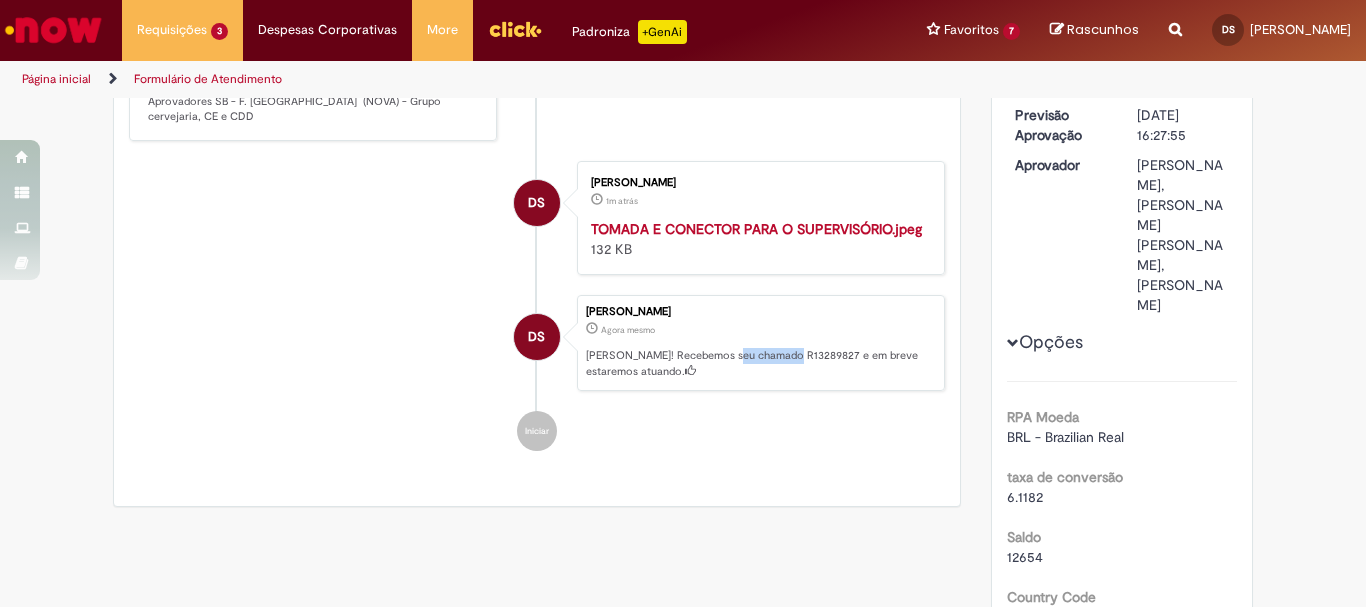 scroll, scrollTop: 615, scrollLeft: 0, axis: vertical 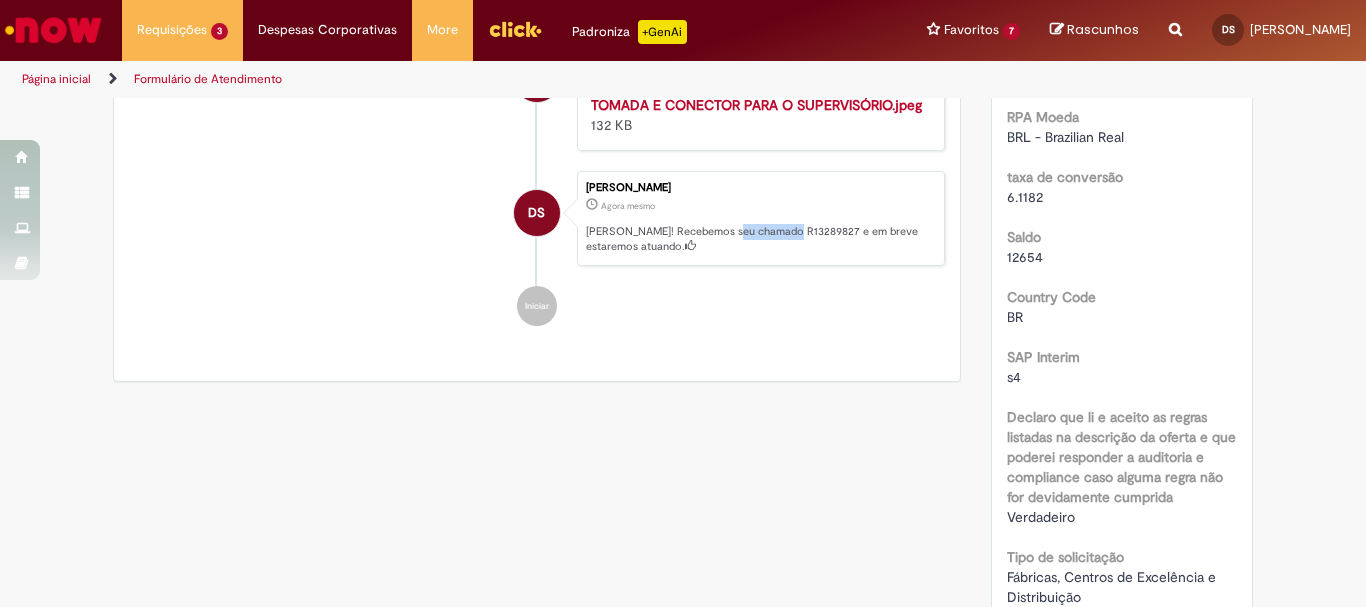 copy on "R13289827" 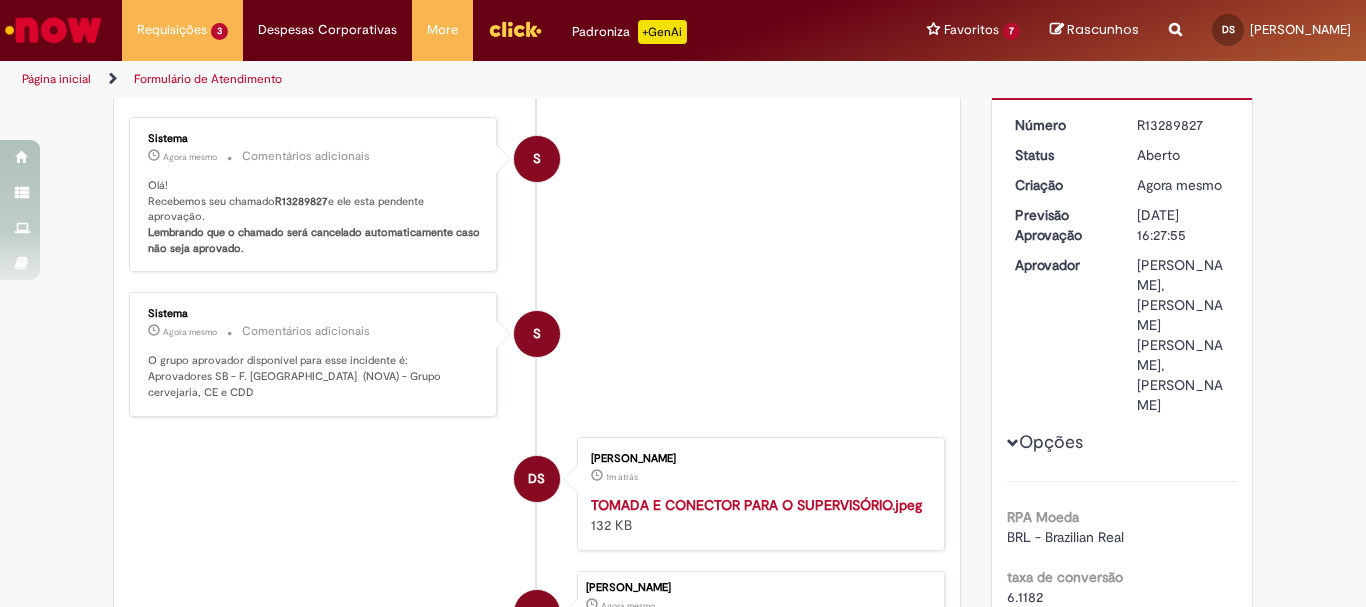 scroll, scrollTop: 0, scrollLeft: 0, axis: both 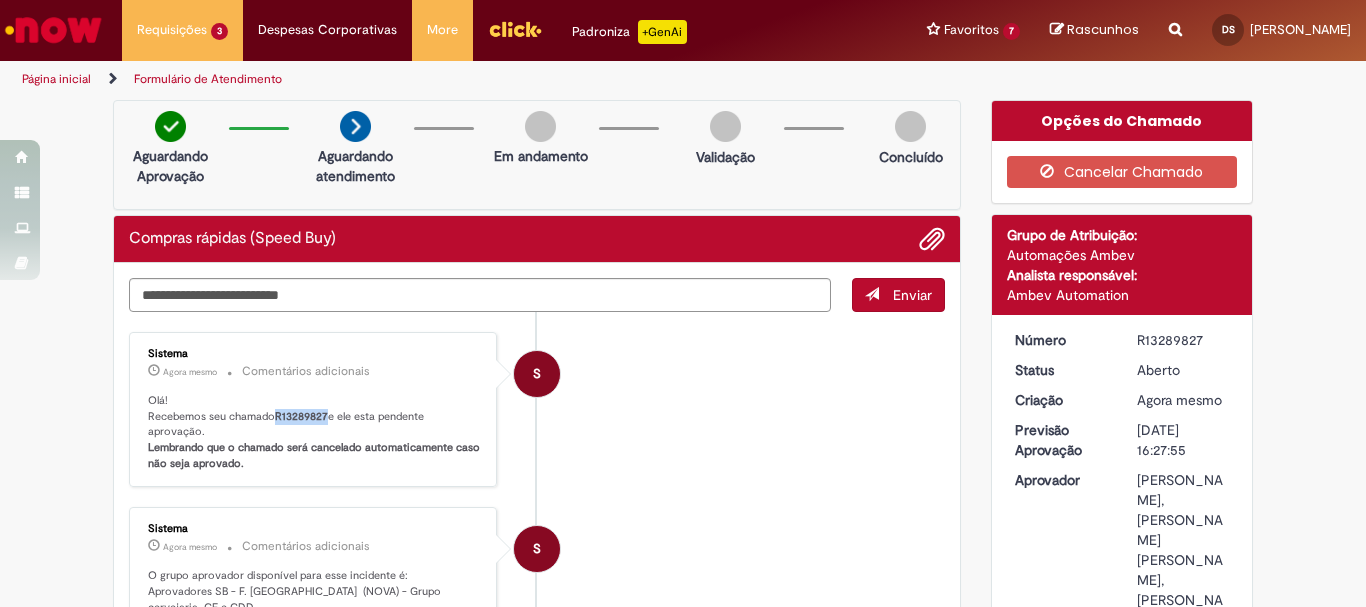 drag, startPoint x: 269, startPoint y: 412, endPoint x: 321, endPoint y: 412, distance: 52 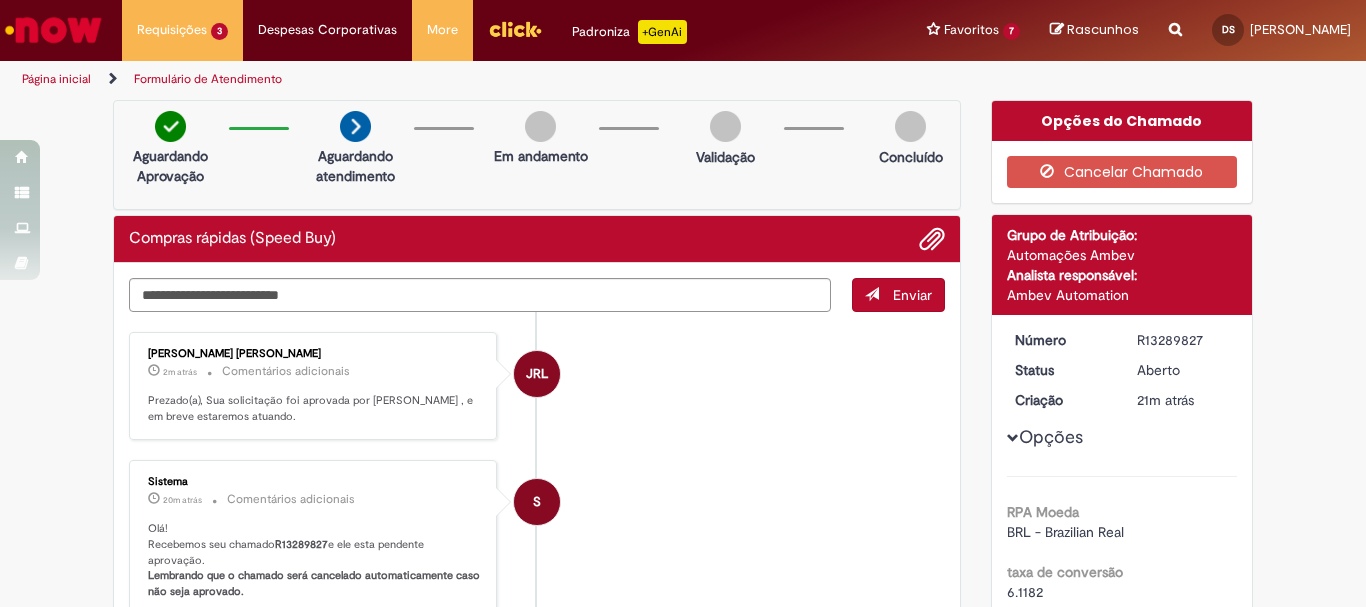 click on "JRL
Jefferson Rodrigues Leite Teixeira
2m atrás 2 minutos atrás     Comentários adicionais
Prezado(a), Sua solicitação foi aprovada por Jefferson Rodrigues Leite Teixeira , e em breve estaremos atuando." at bounding box center (537, 386) 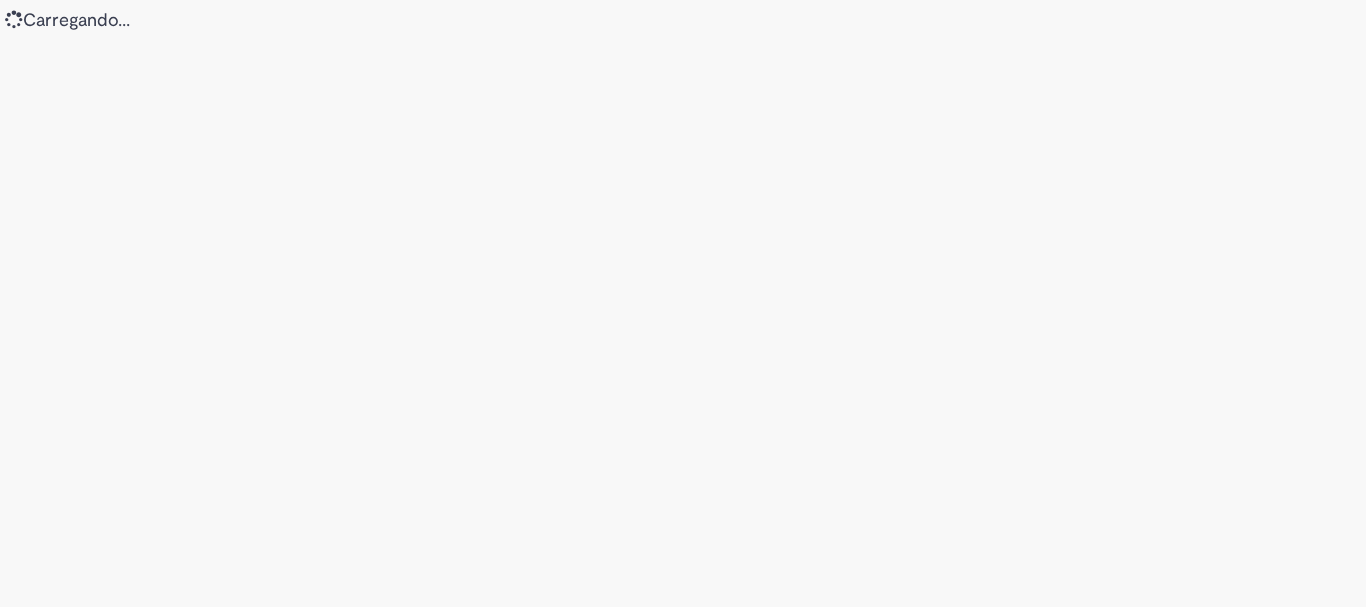 scroll, scrollTop: 0, scrollLeft: 0, axis: both 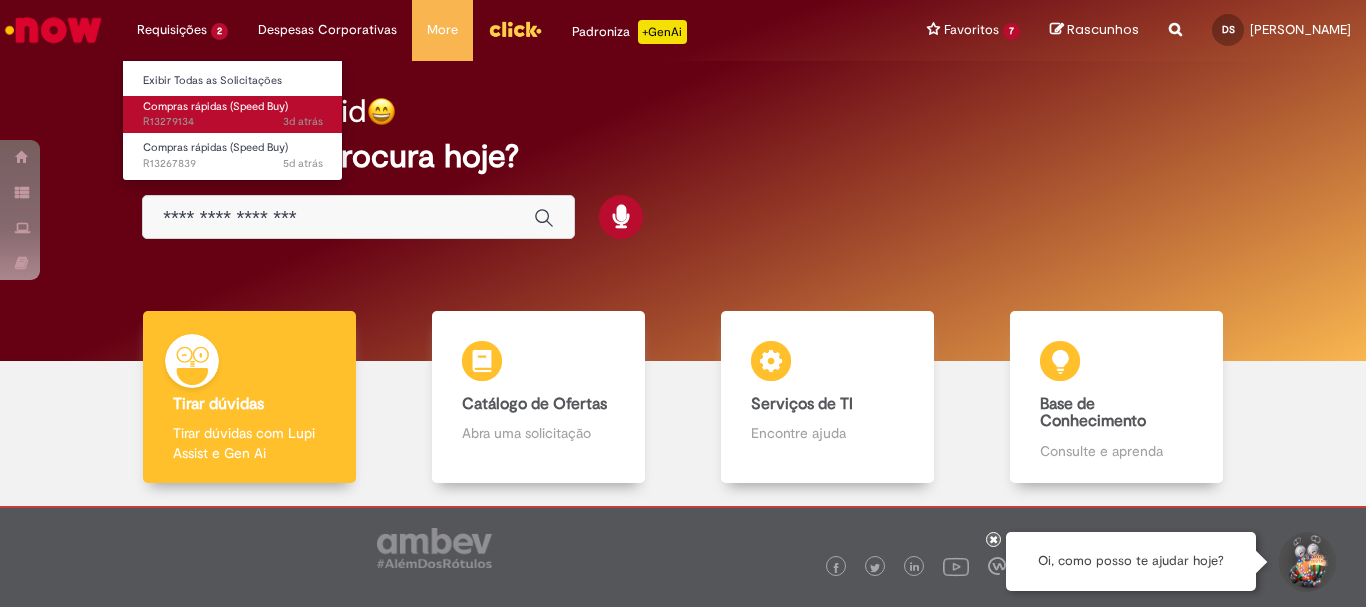 click on "3d atrás 3 dias atrás  R13279134" at bounding box center [233, 122] 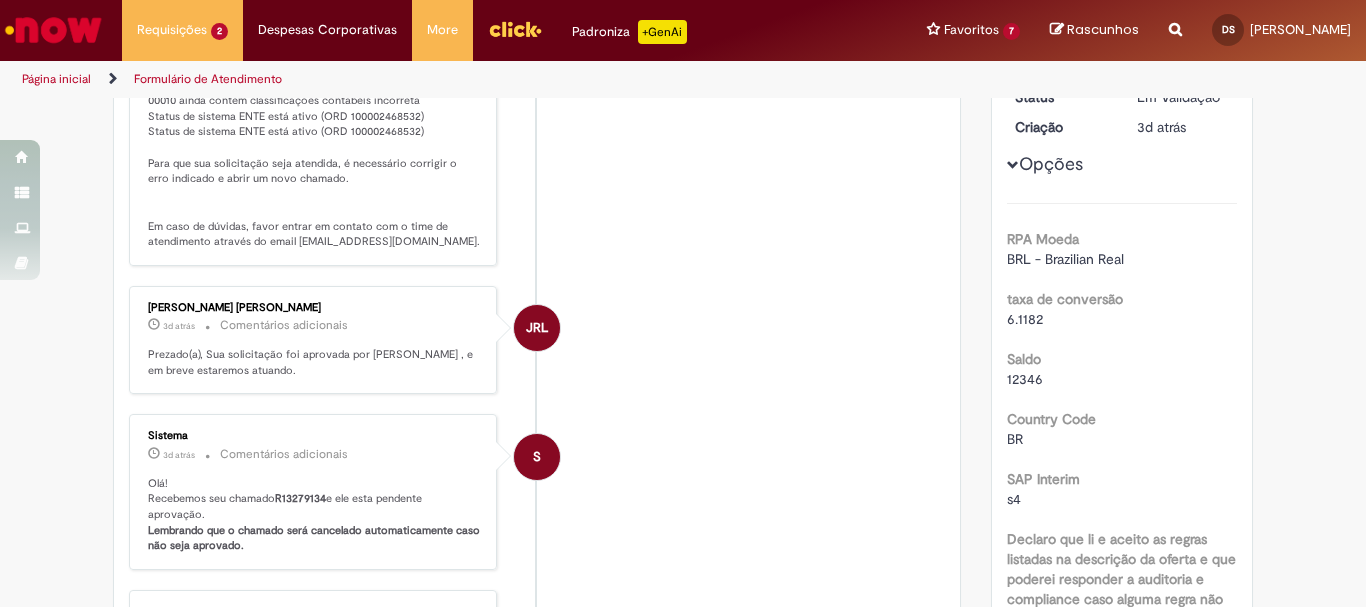 scroll, scrollTop: 0, scrollLeft: 0, axis: both 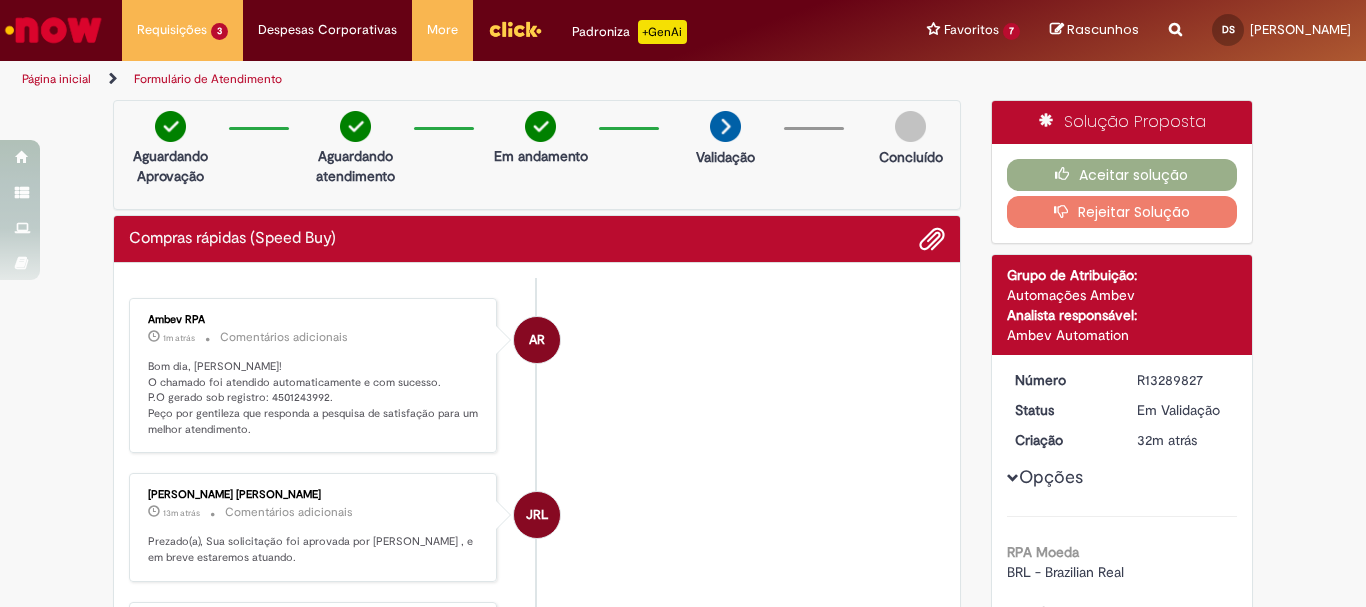 click on "Bom dia, [PERSON_NAME]!
O chamado foi atendido automaticamente e com sucesso.
P.O gerado sob registro: 4501243992.
Peço por gentileza que responda a pesquisa de satisfação para um melhor atendimento." at bounding box center [314, 398] 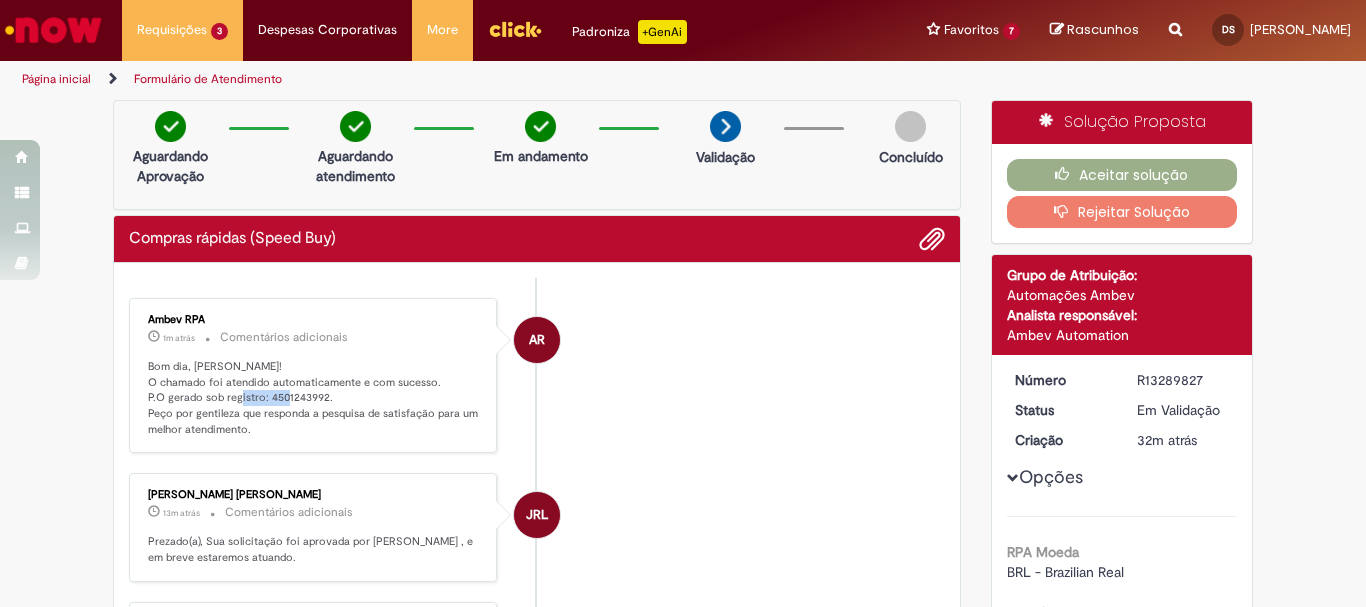 click on "Bom dia, [PERSON_NAME]!
O chamado foi atendido automaticamente e com sucesso.
P.O gerado sob registro: 4501243992.
Peço por gentileza que responda a pesquisa de satisfação para um melhor atendimento." at bounding box center [314, 398] 